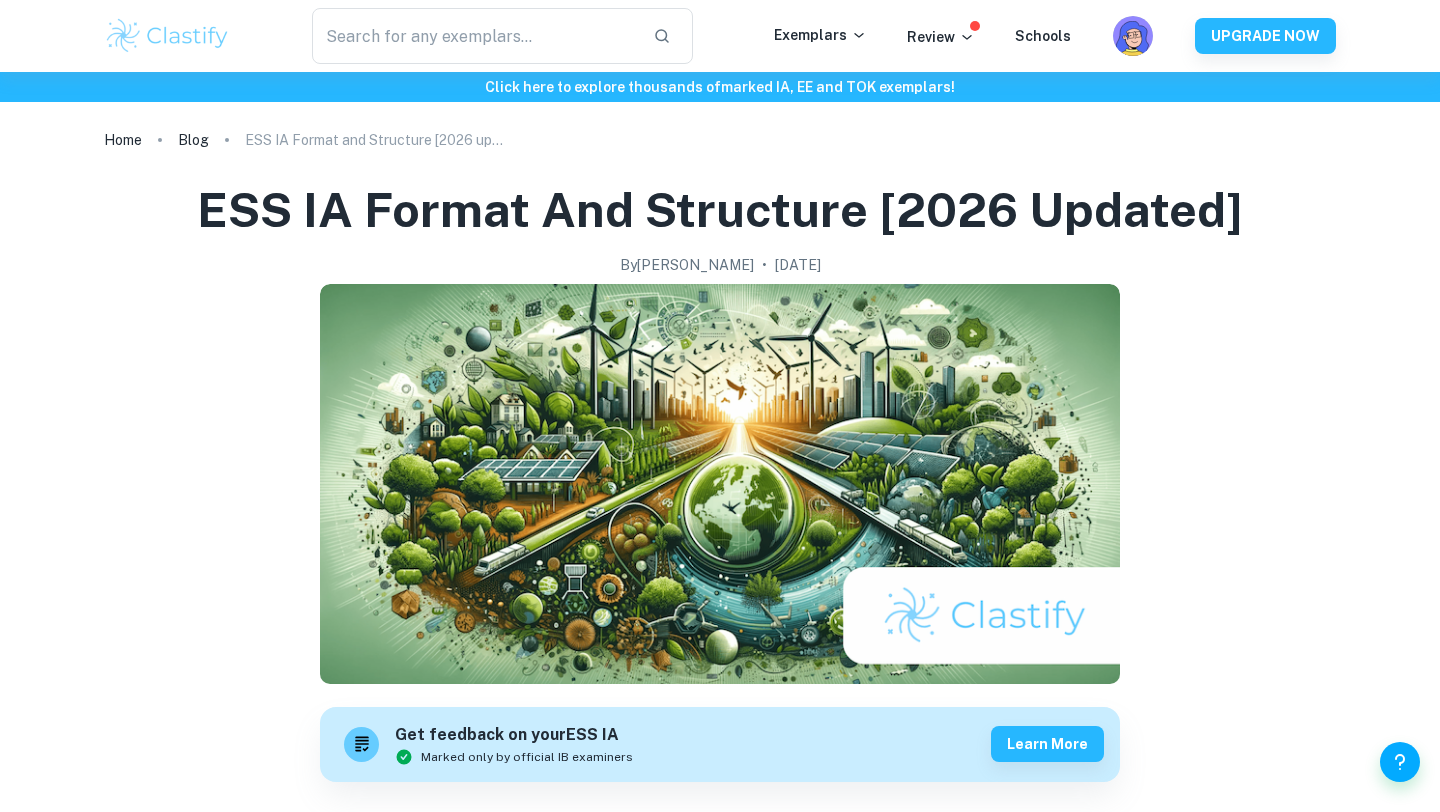 scroll, scrollTop: 3663, scrollLeft: 0, axis: vertical 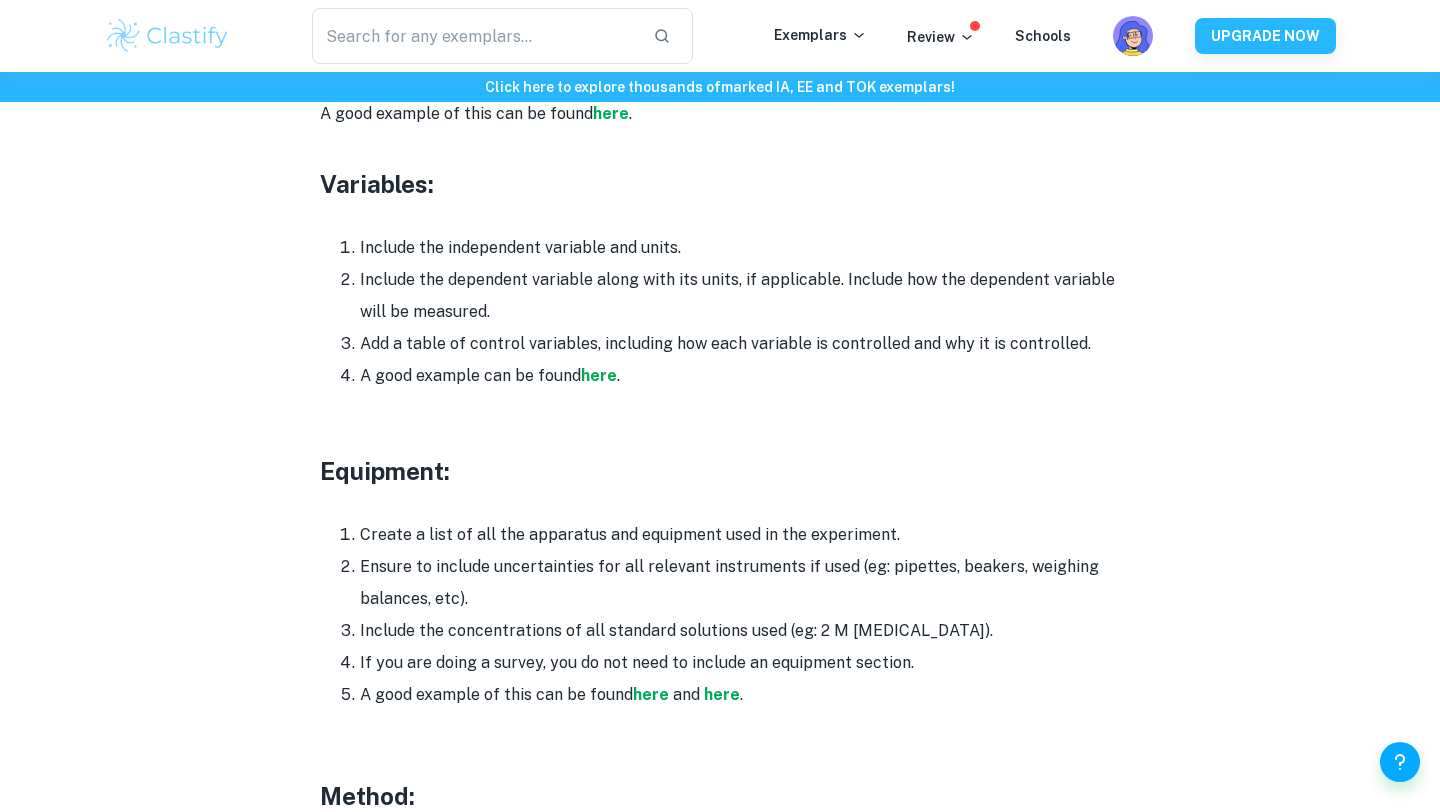 drag, startPoint x: 636, startPoint y: 319, endPoint x: 636, endPoint y: 300, distance: 19 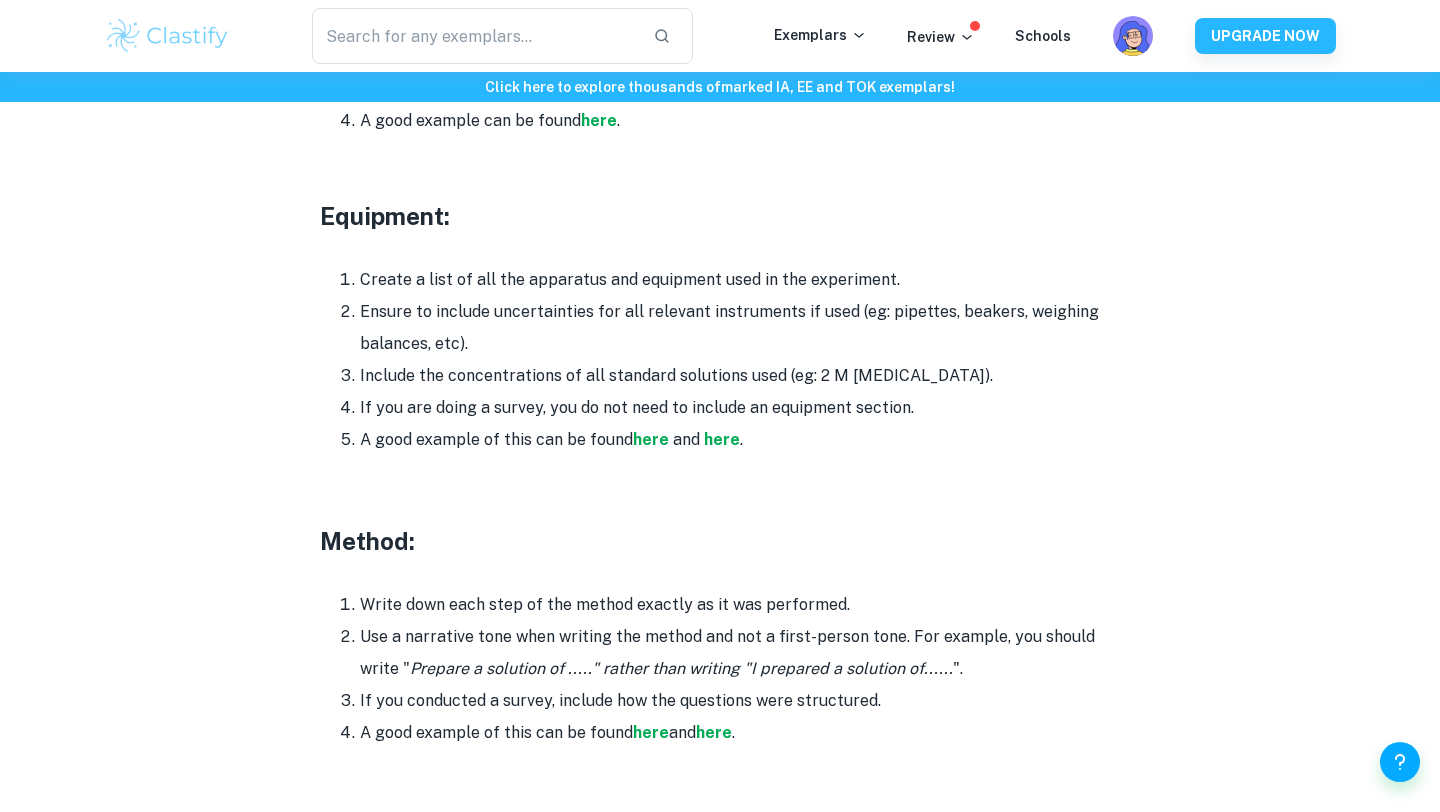 scroll, scrollTop: 3958, scrollLeft: 0, axis: vertical 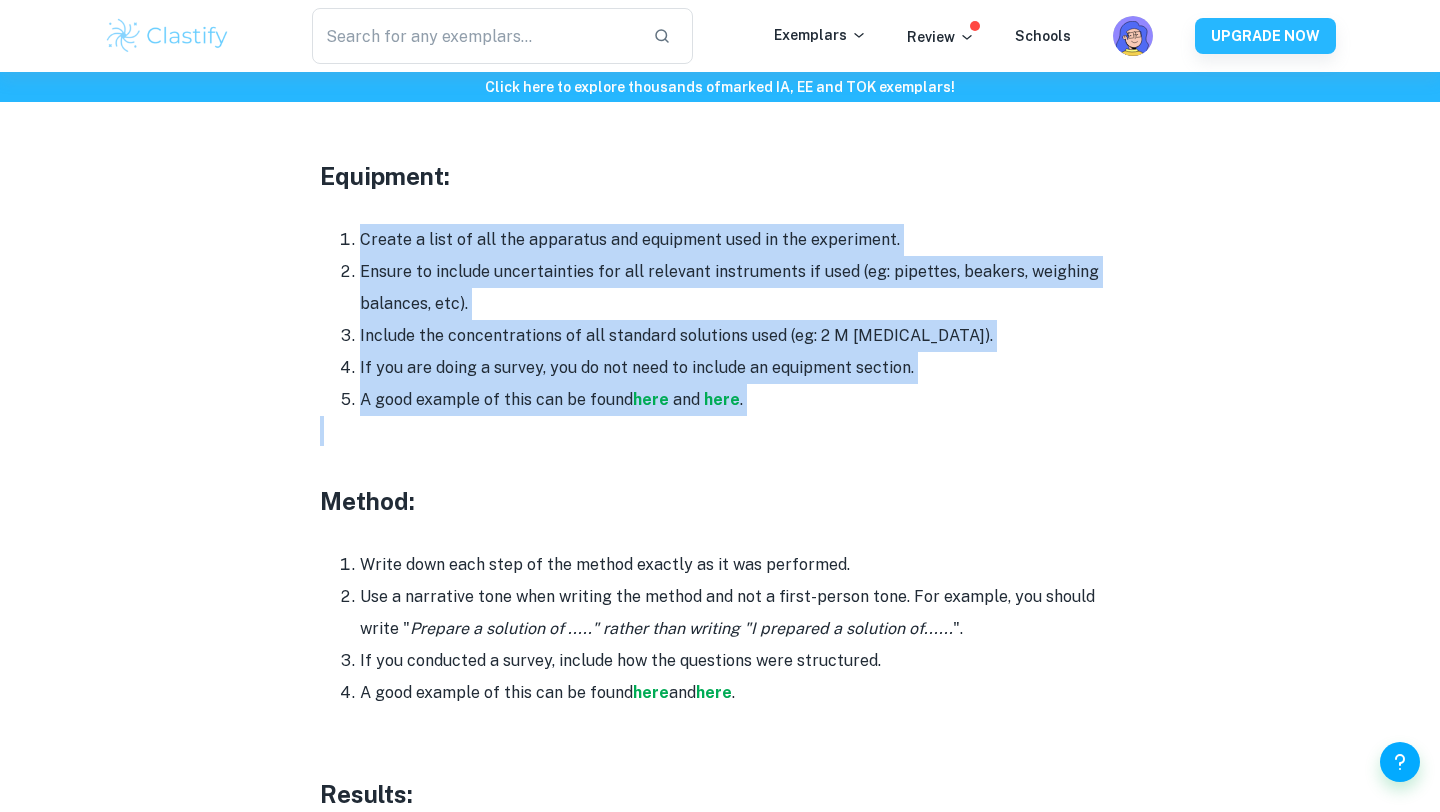 drag, startPoint x: 467, startPoint y: 390, endPoint x: 389, endPoint y: 165, distance: 238.13652 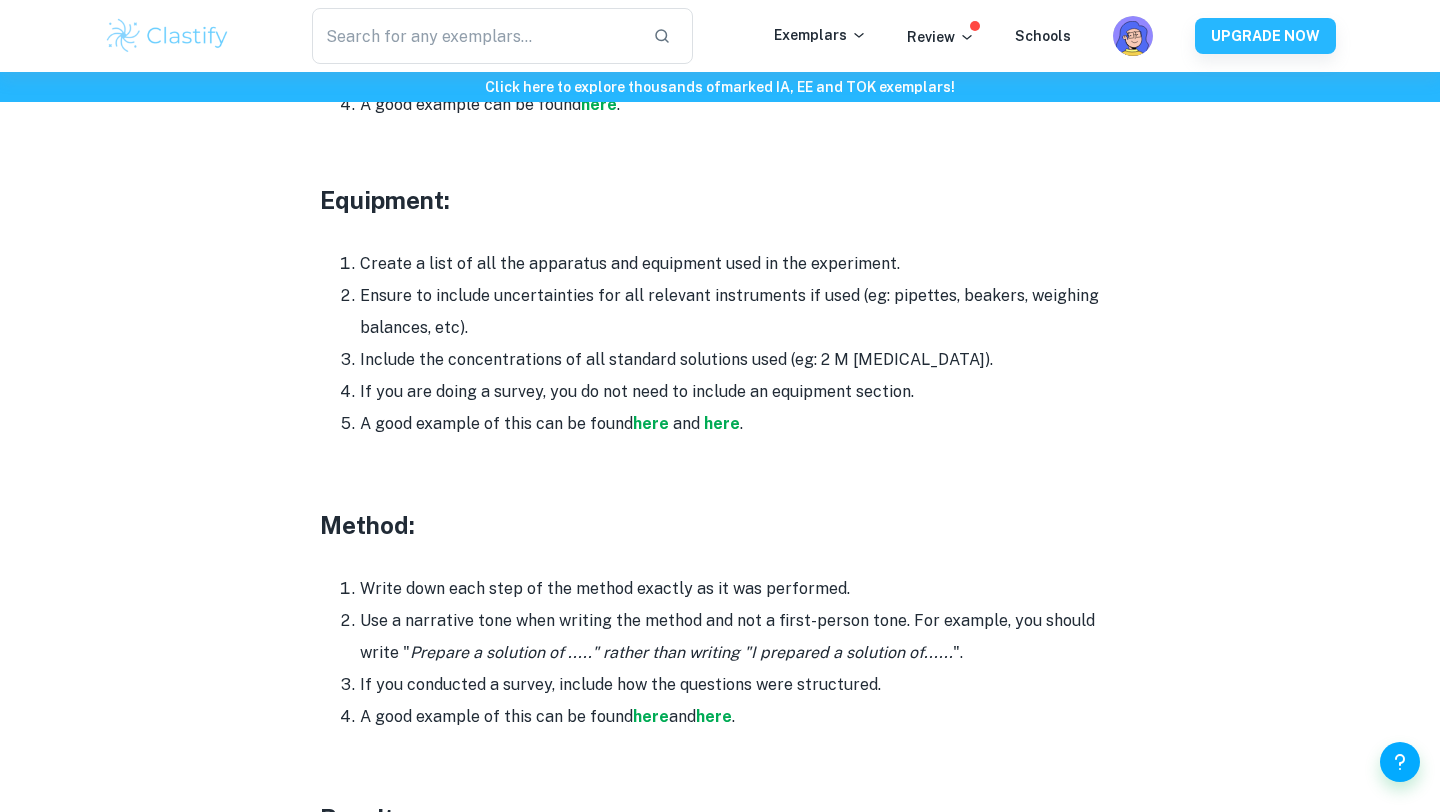 scroll, scrollTop: 3940, scrollLeft: 0, axis: vertical 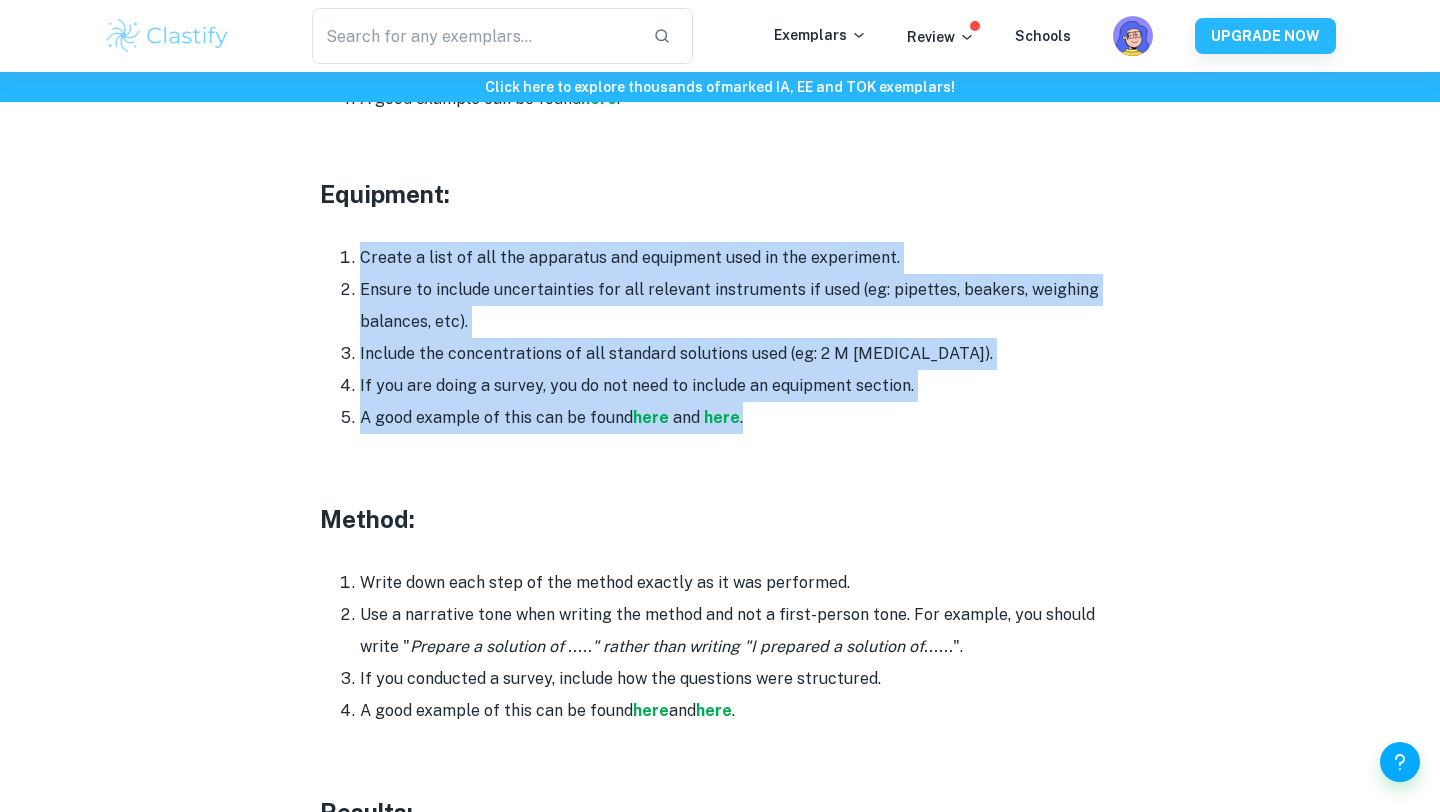 drag, startPoint x: 356, startPoint y: 214, endPoint x: 873, endPoint y: 373, distance: 540.8974 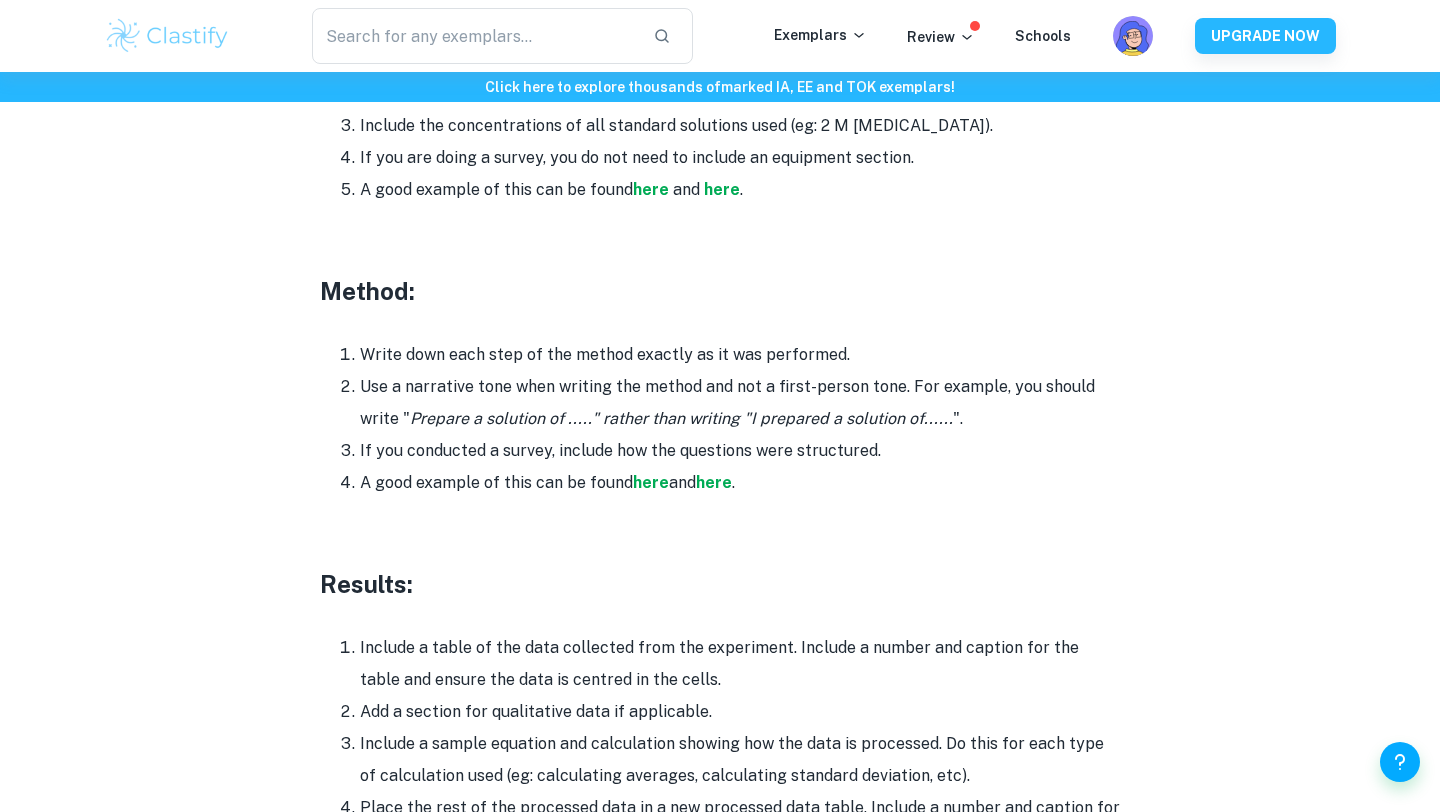 scroll, scrollTop: 4171, scrollLeft: 0, axis: vertical 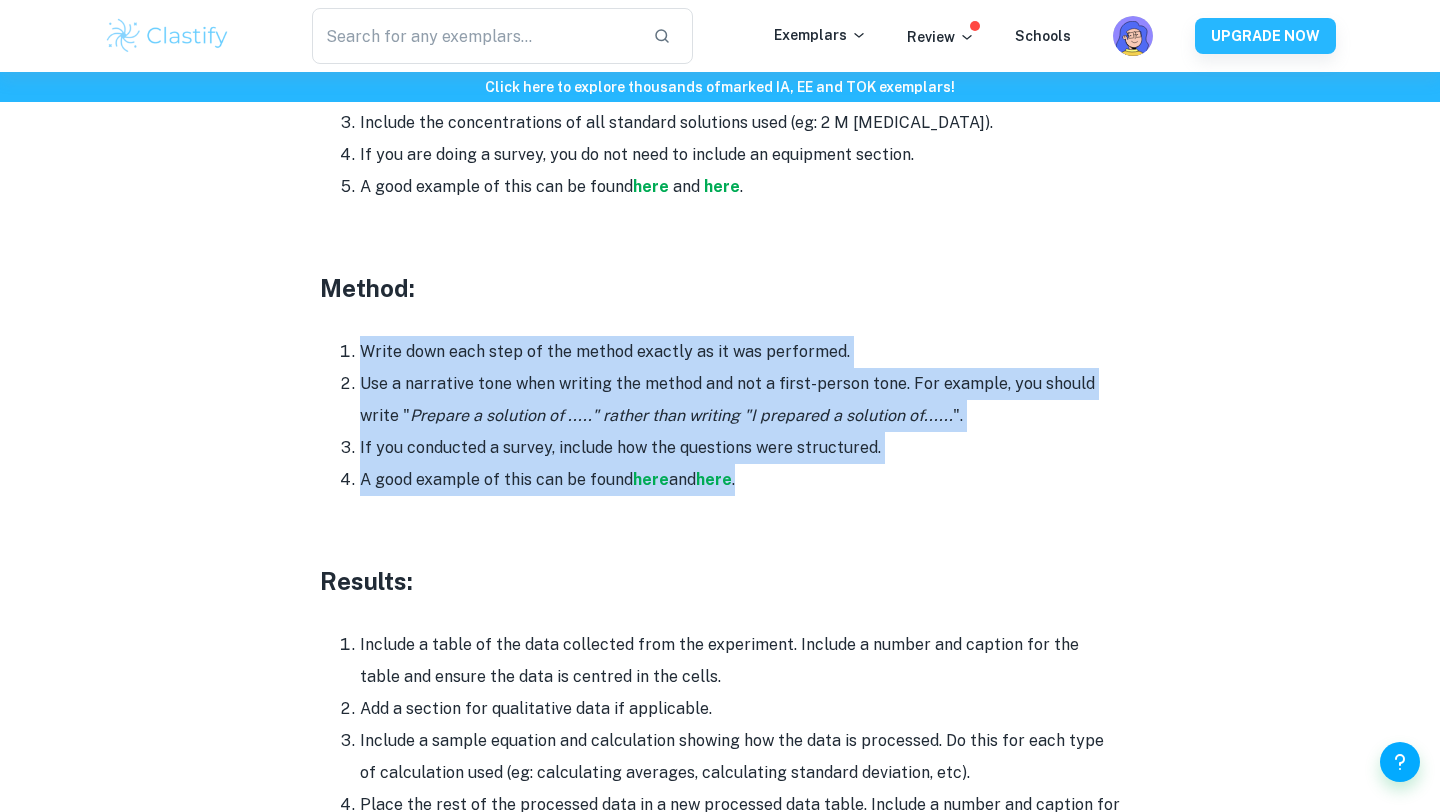 drag, startPoint x: 328, startPoint y: 309, endPoint x: 803, endPoint y: 460, distance: 498.42352 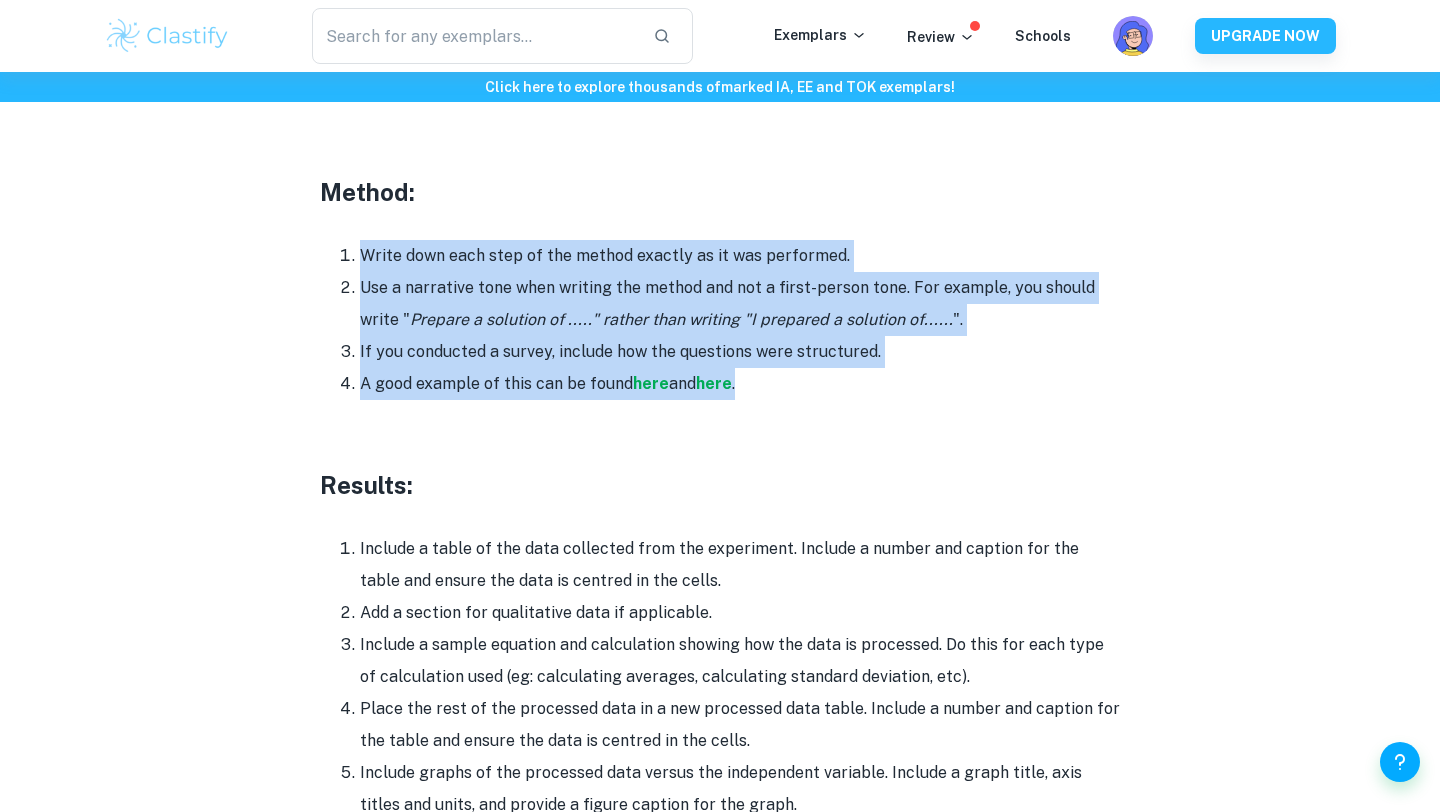 scroll, scrollTop: 4232, scrollLeft: 0, axis: vertical 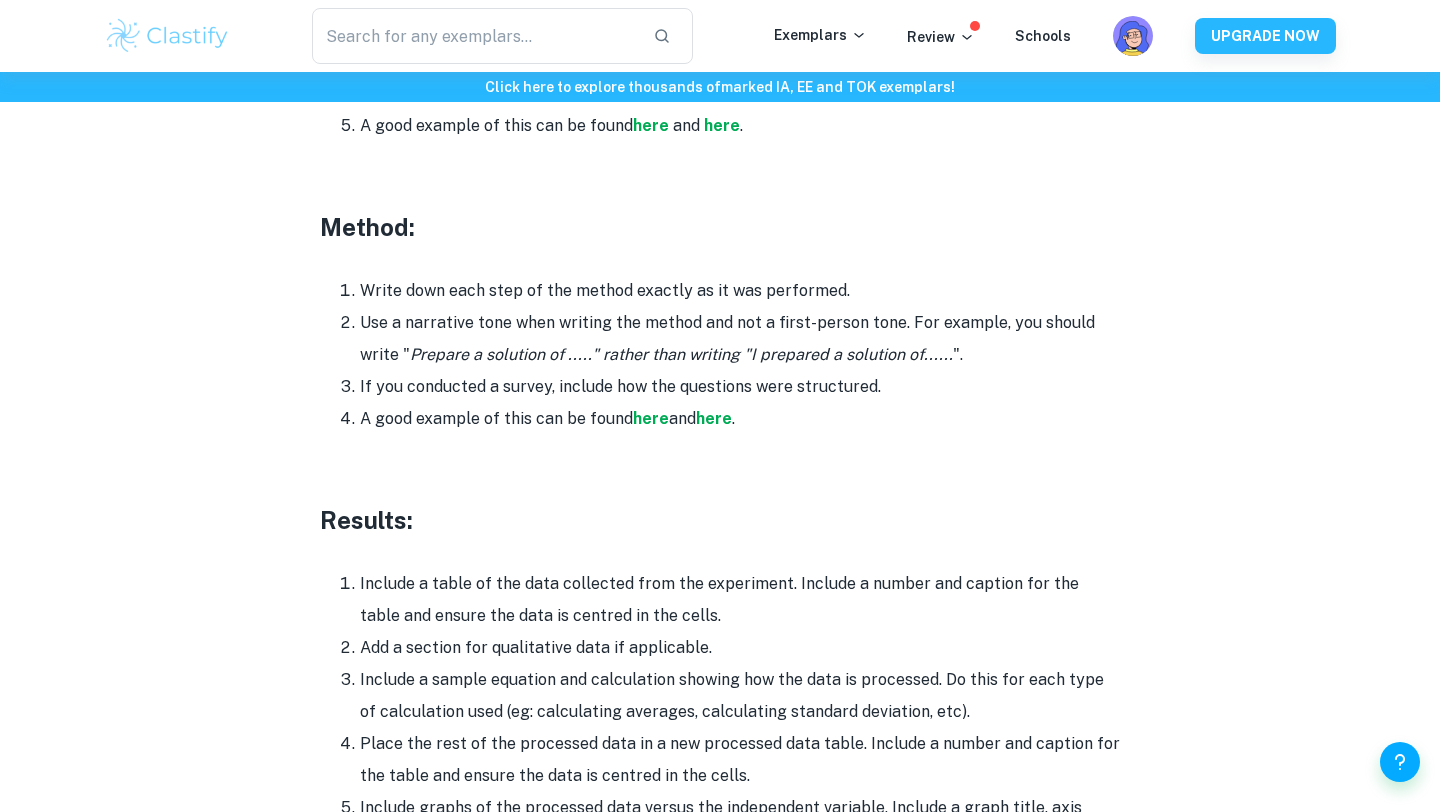 click at bounding box center (720, 484) 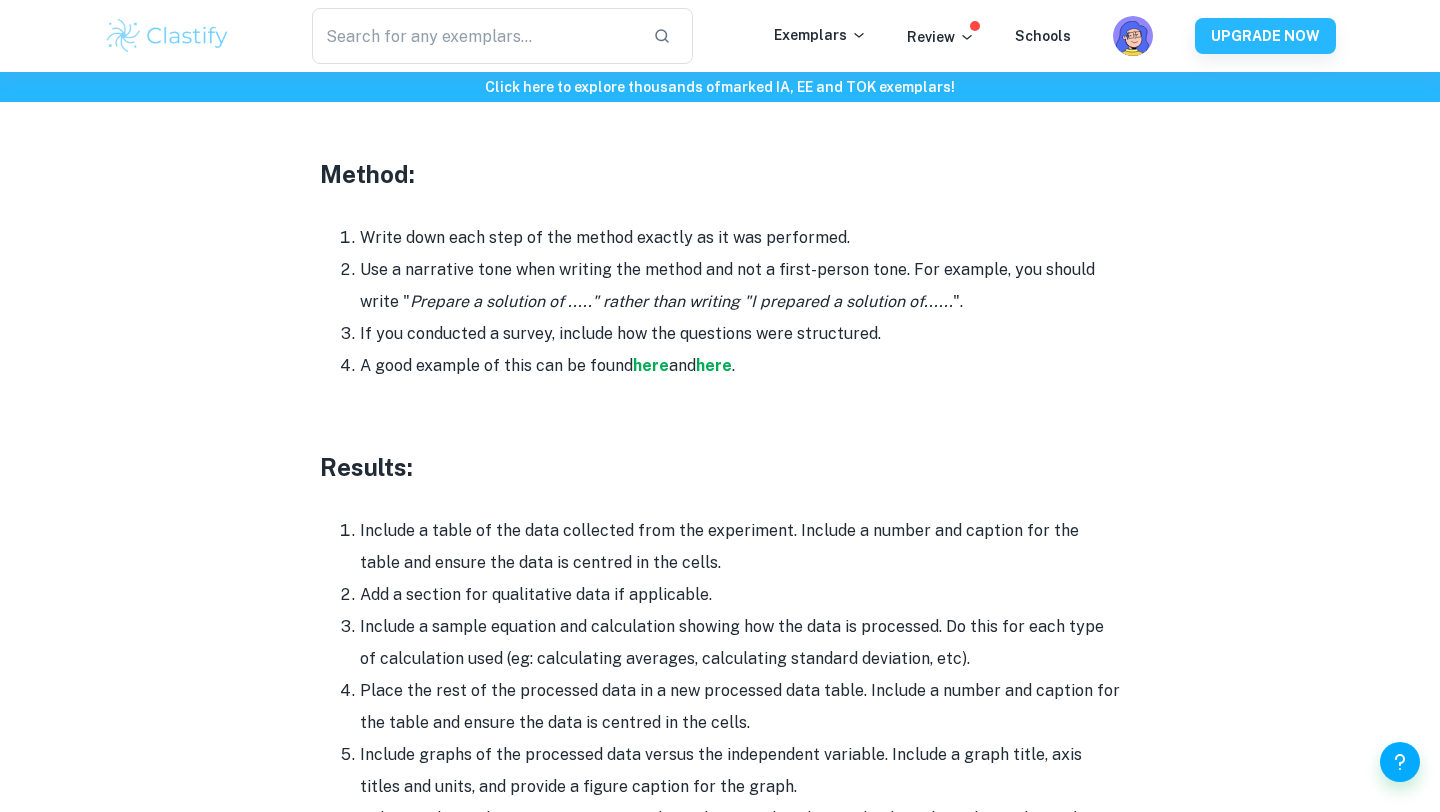 scroll, scrollTop: 4296, scrollLeft: 0, axis: vertical 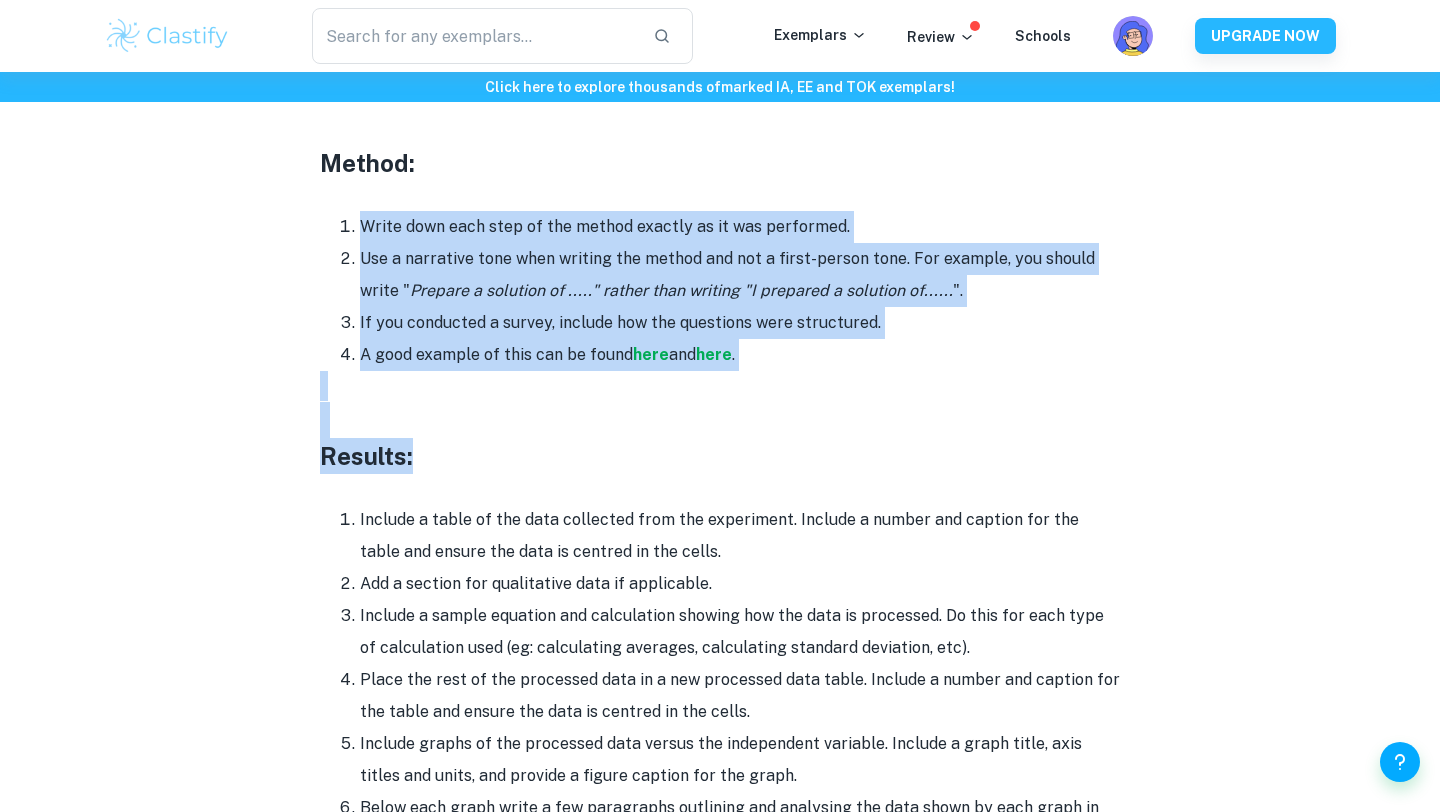 drag, startPoint x: 355, startPoint y: 181, endPoint x: 710, endPoint y: 420, distance: 427.9556 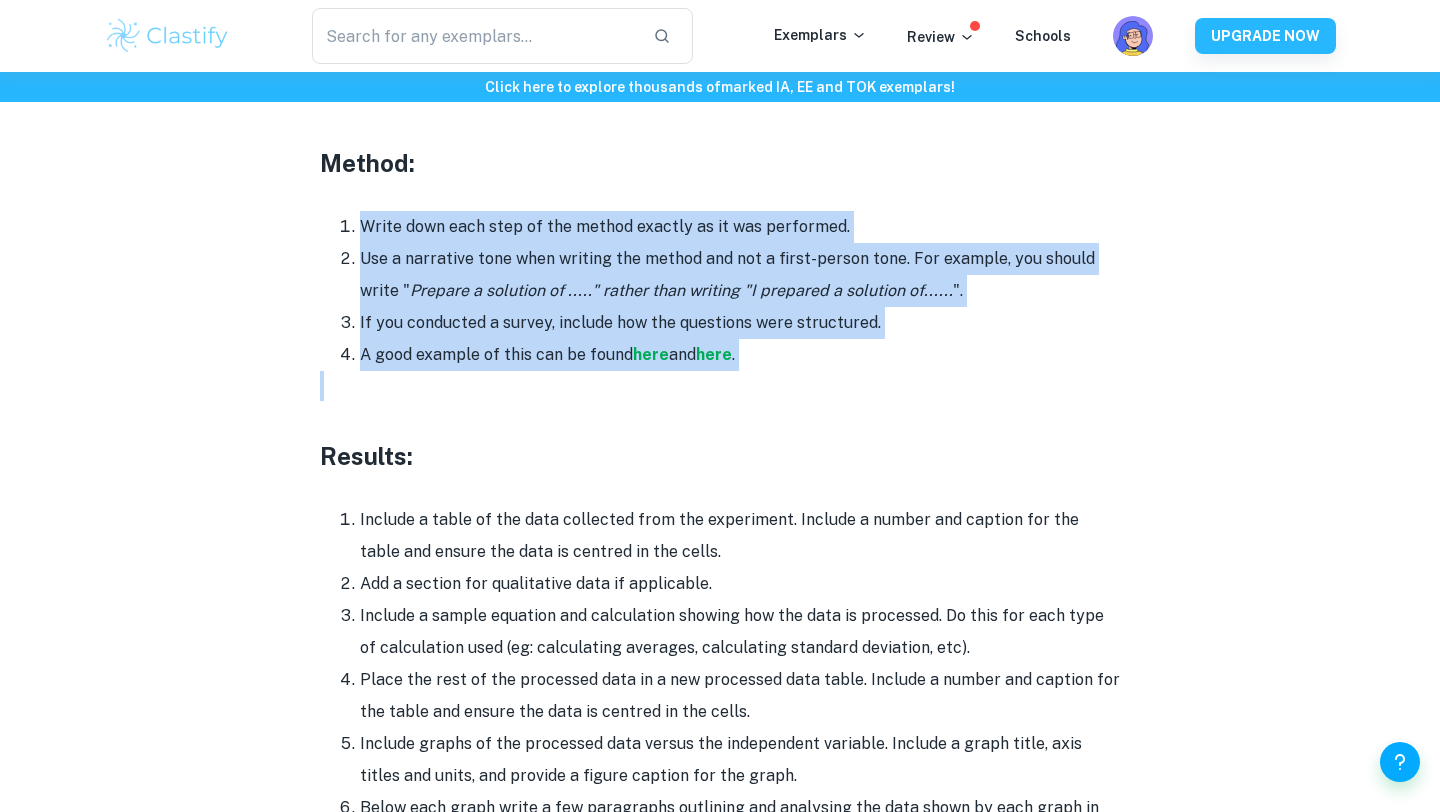 drag, startPoint x: 328, startPoint y: 184, endPoint x: 787, endPoint y: 357, distance: 490.52014 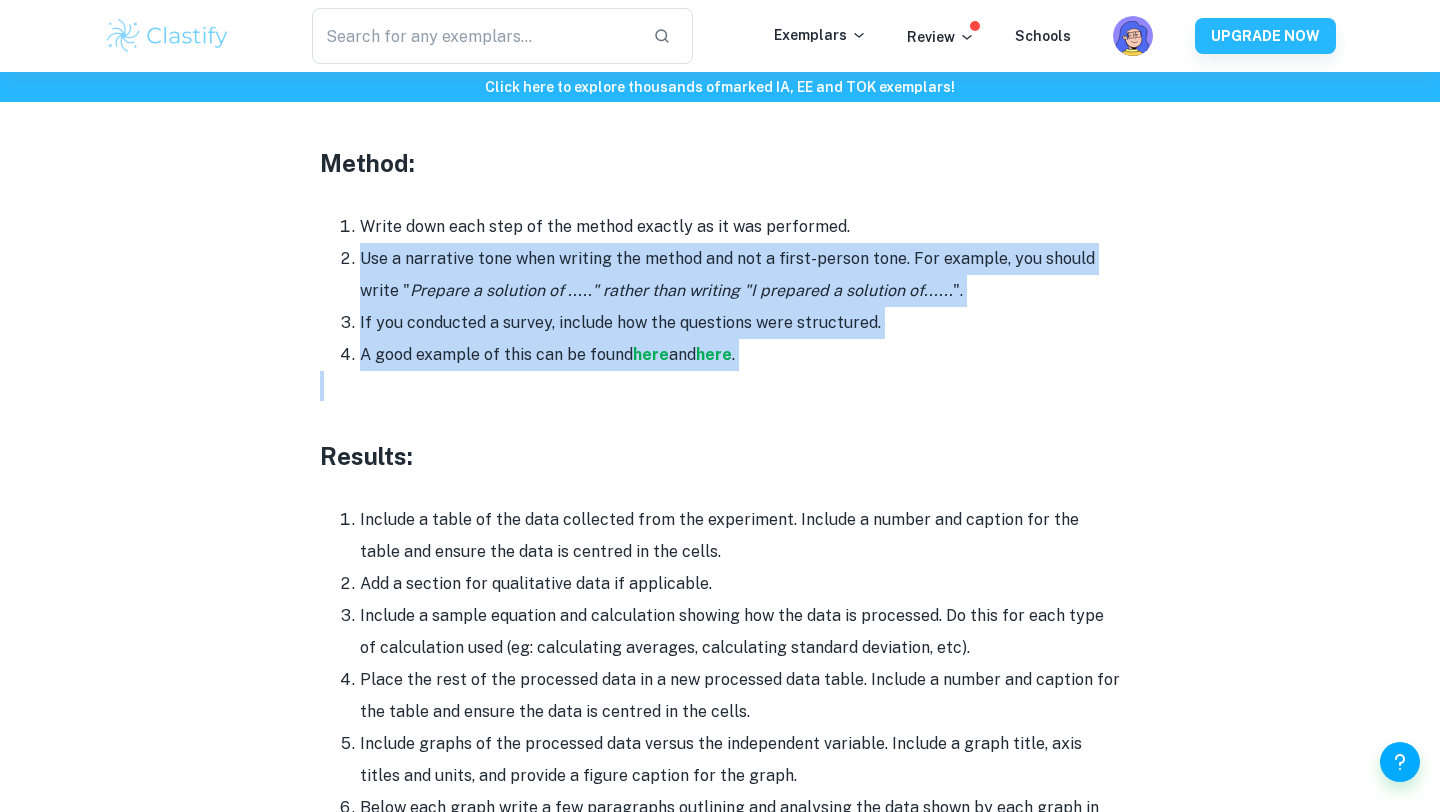drag, startPoint x: 787, startPoint y: 357, endPoint x: 334, endPoint y: 209, distance: 476.56375 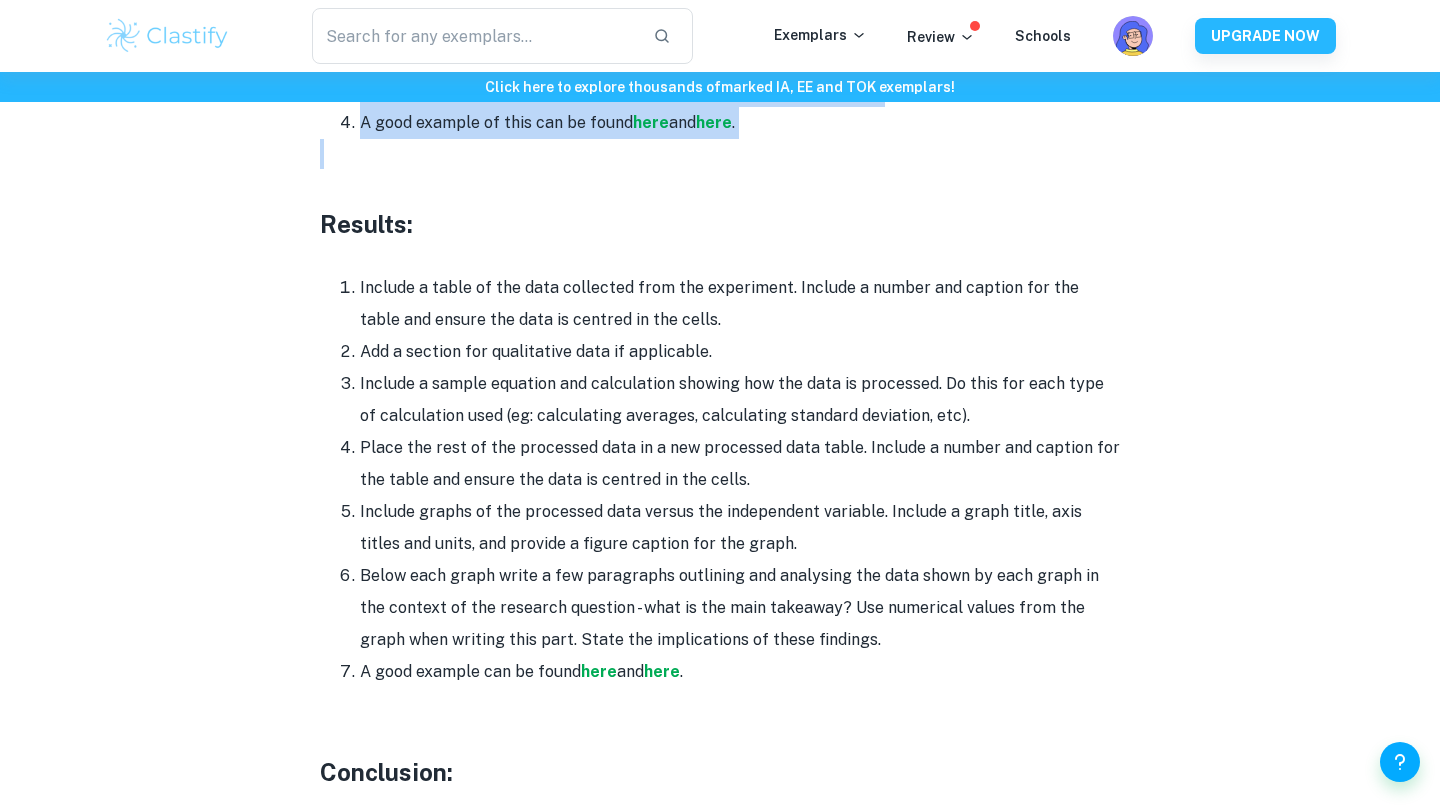 scroll, scrollTop: 4529, scrollLeft: 0, axis: vertical 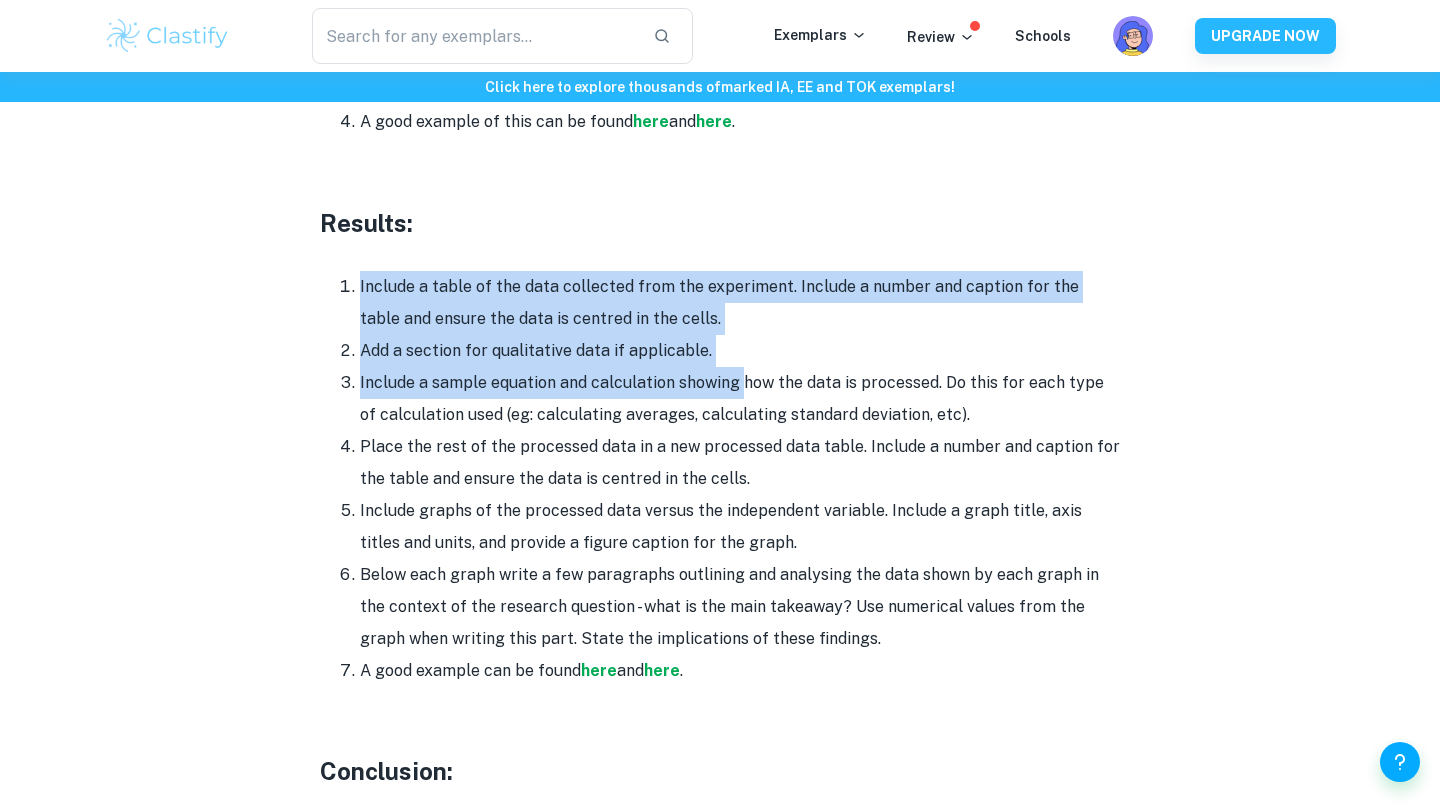 drag, startPoint x: 343, startPoint y: 252, endPoint x: 742, endPoint y: 345, distance: 409.695 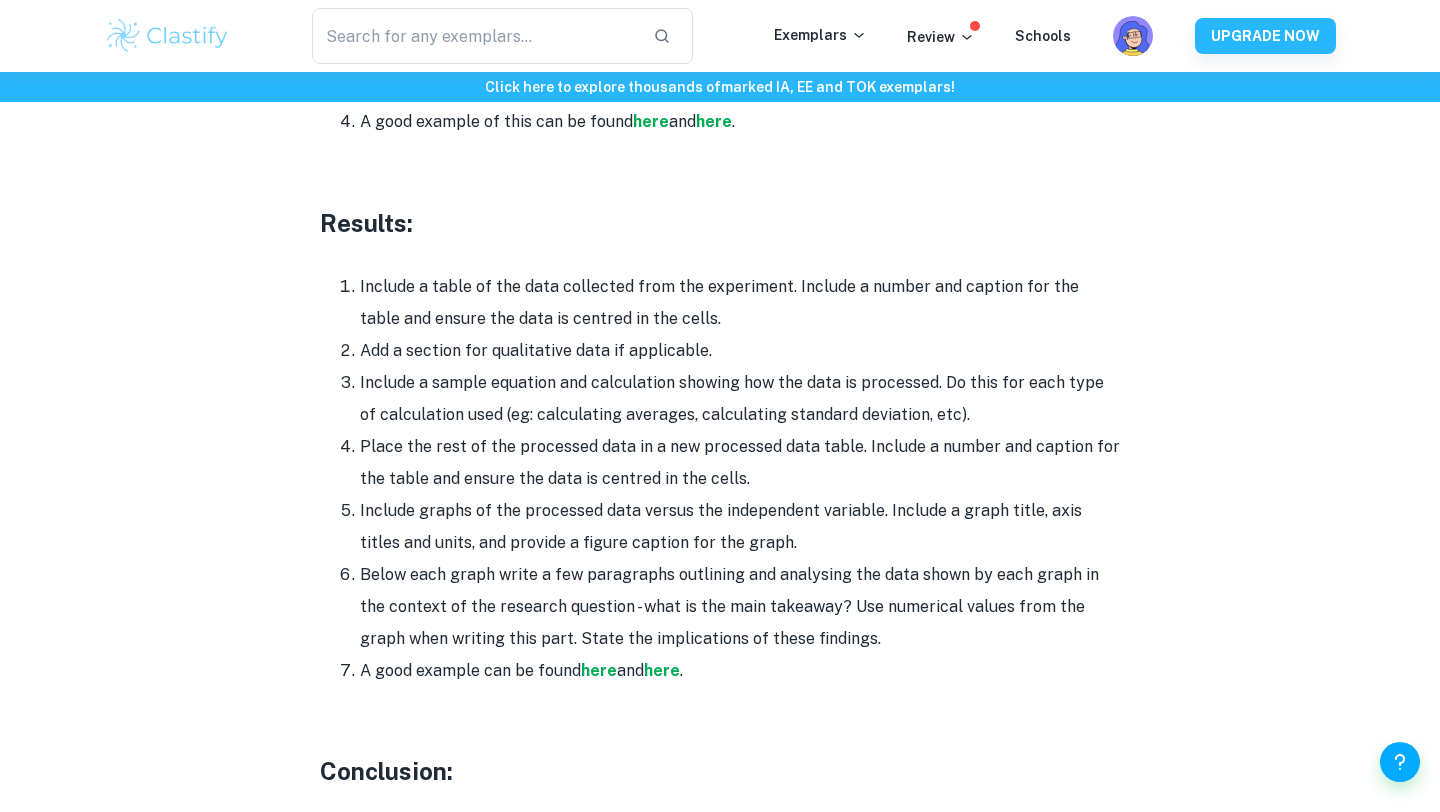 drag, startPoint x: 680, startPoint y: 286, endPoint x: 306, endPoint y: 258, distance: 375.04666 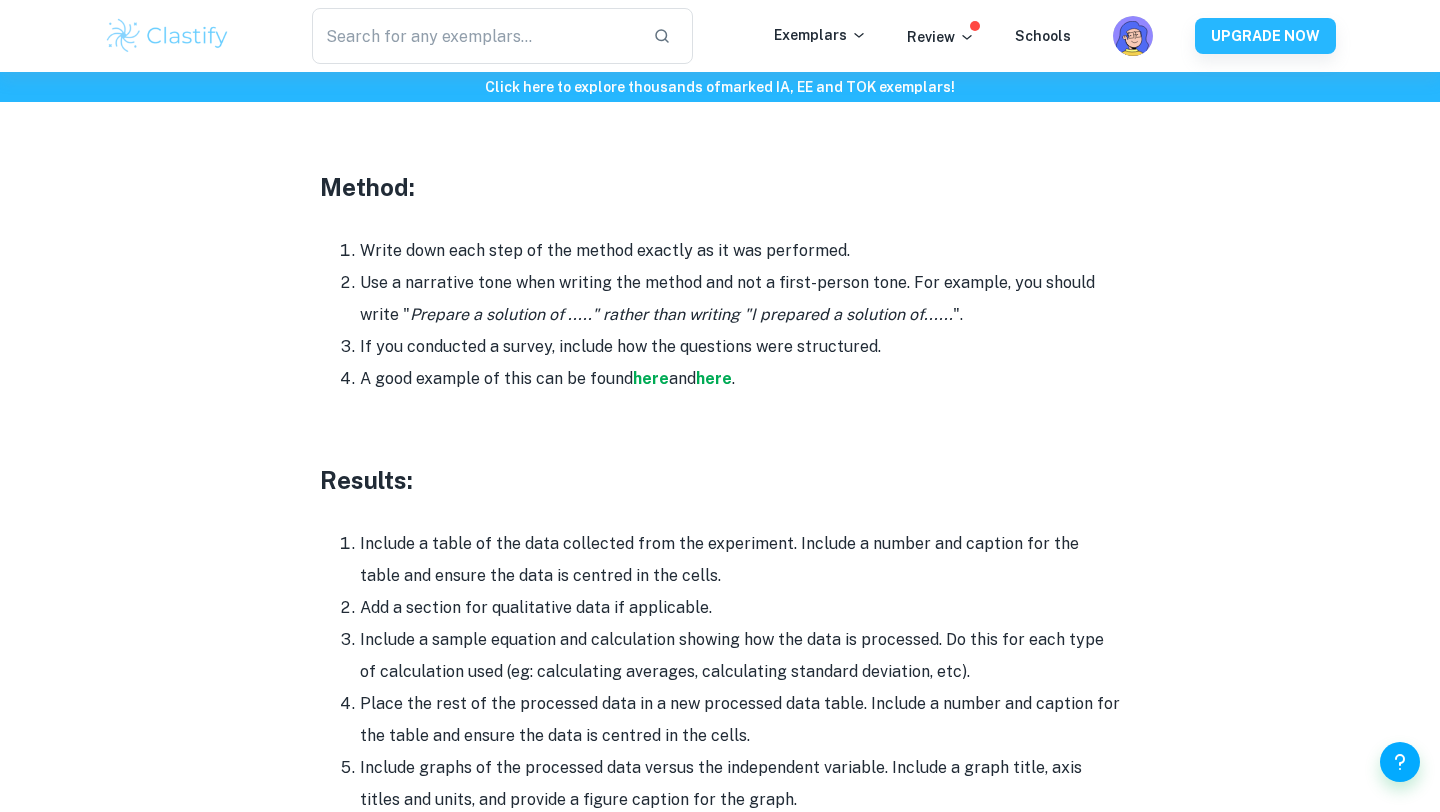 scroll, scrollTop: 4280, scrollLeft: 0, axis: vertical 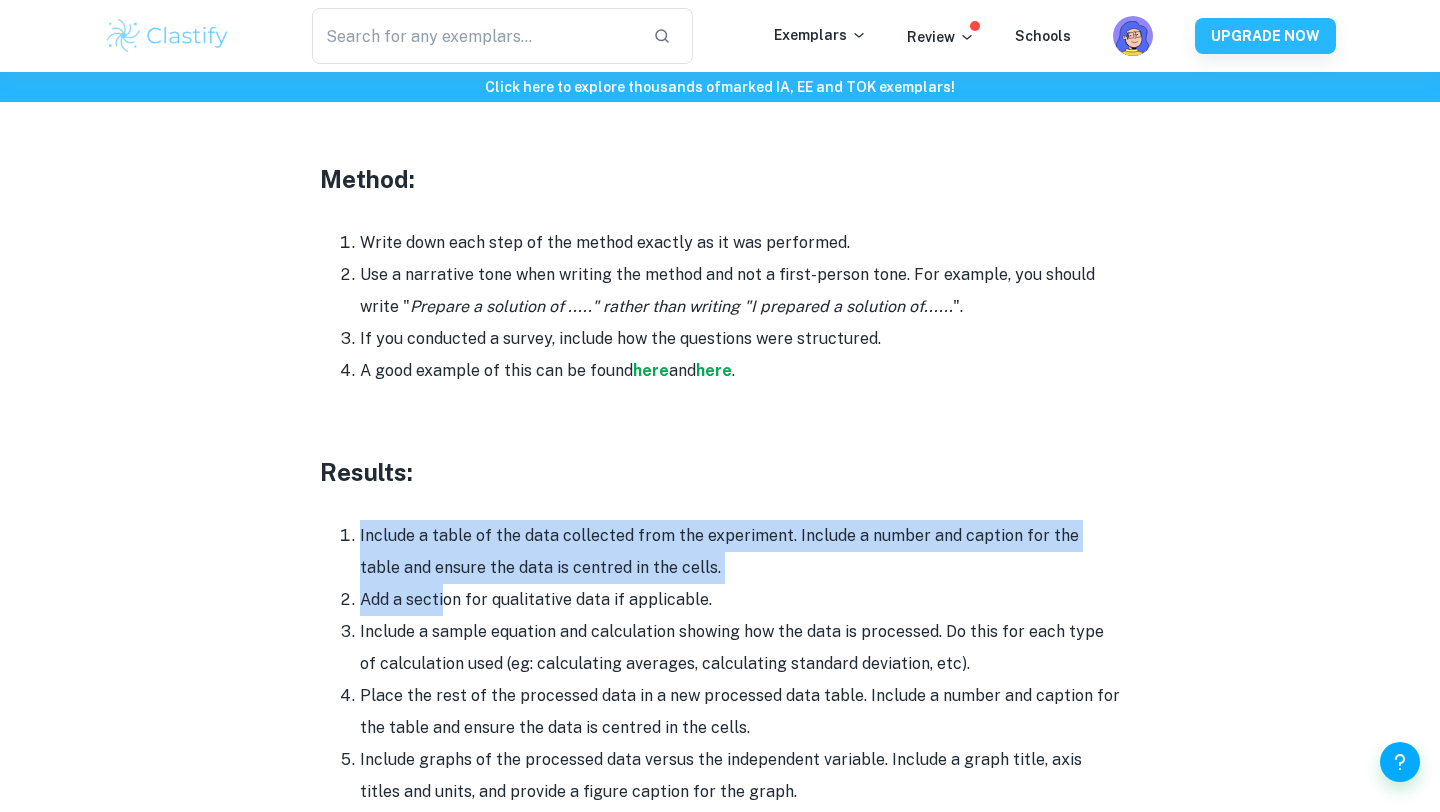 drag, startPoint x: 444, startPoint y: 555, endPoint x: 440, endPoint y: 476, distance: 79.101204 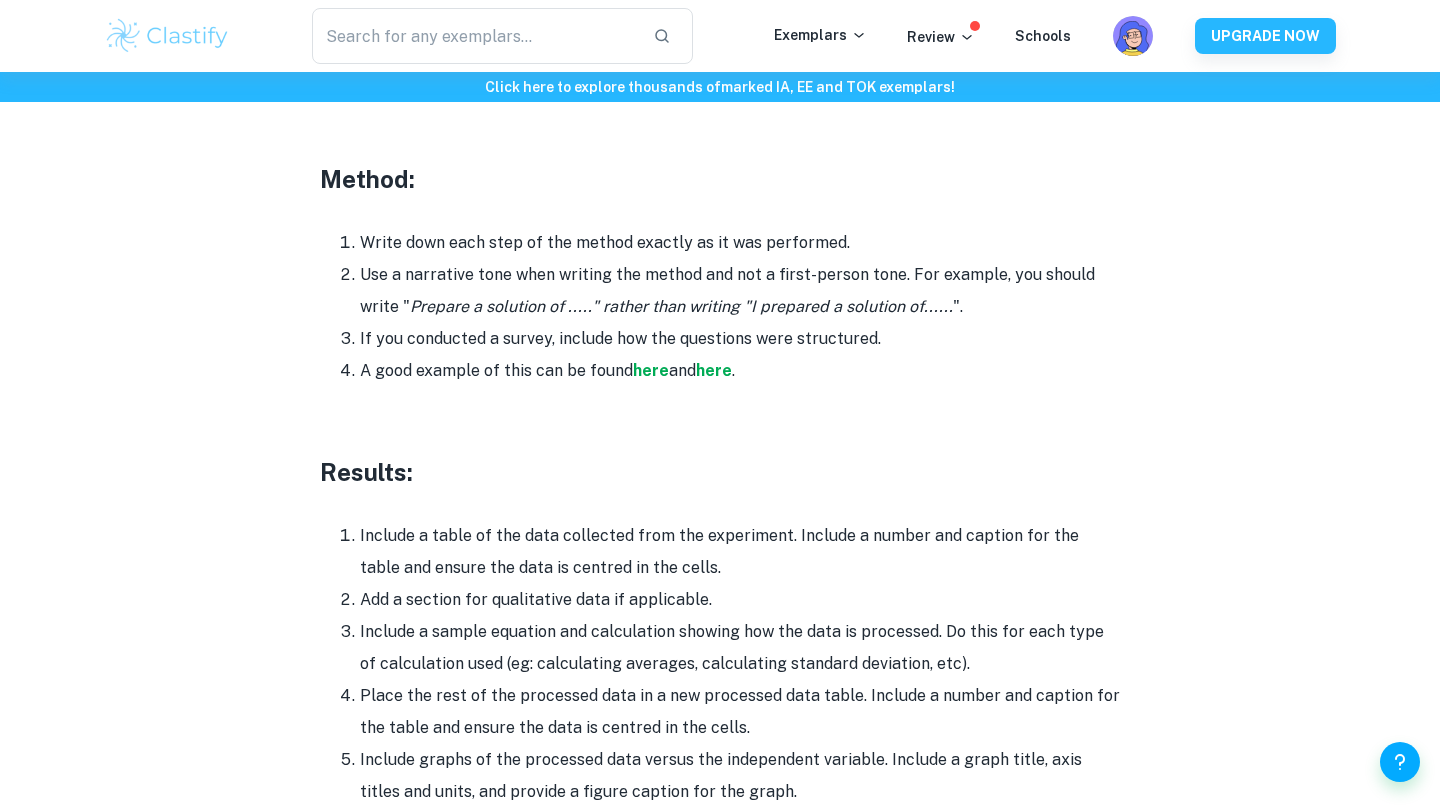 drag, startPoint x: 440, startPoint y: 476, endPoint x: 721, endPoint y: 539, distance: 287.9757 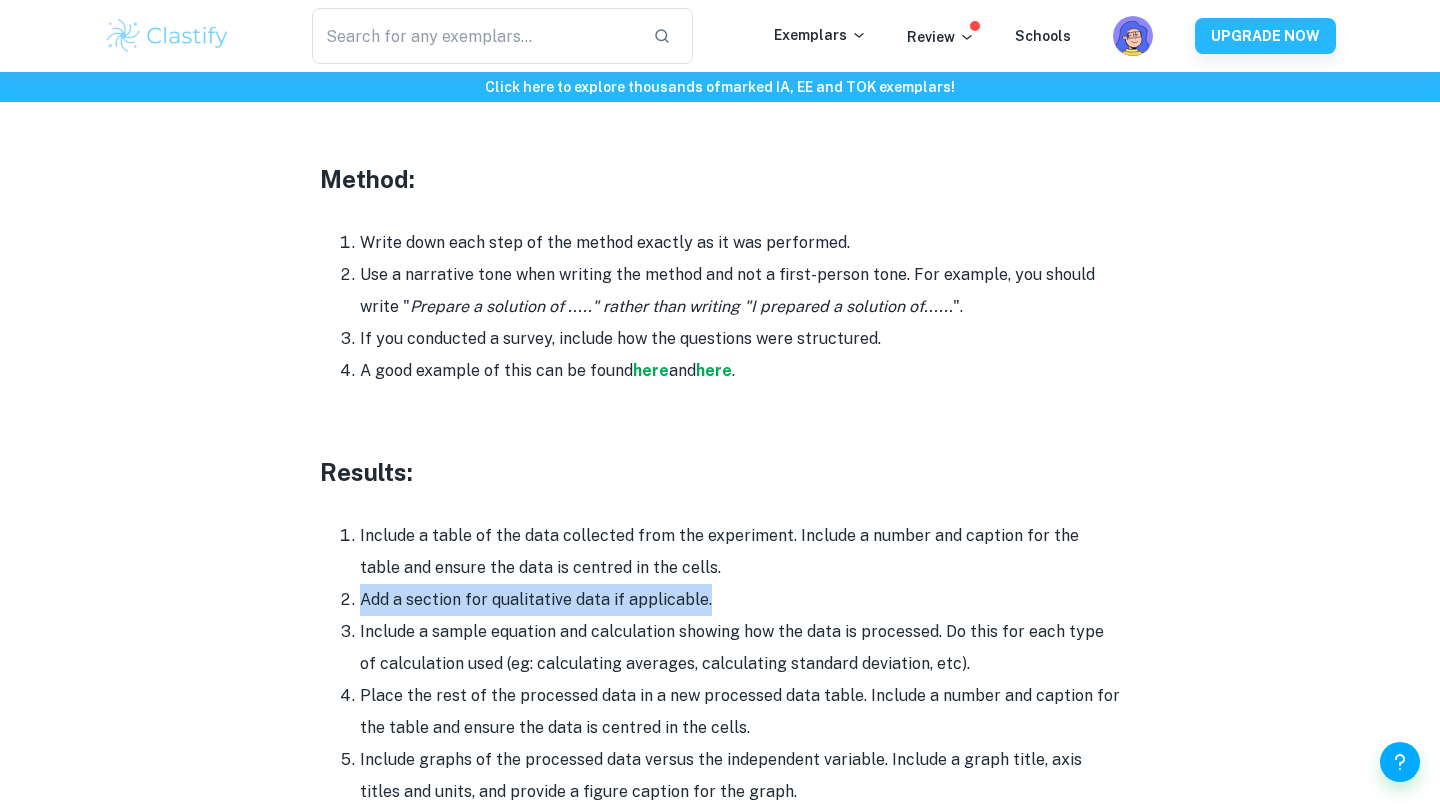 drag, startPoint x: 353, startPoint y: 561, endPoint x: 745, endPoint y: 561, distance: 392 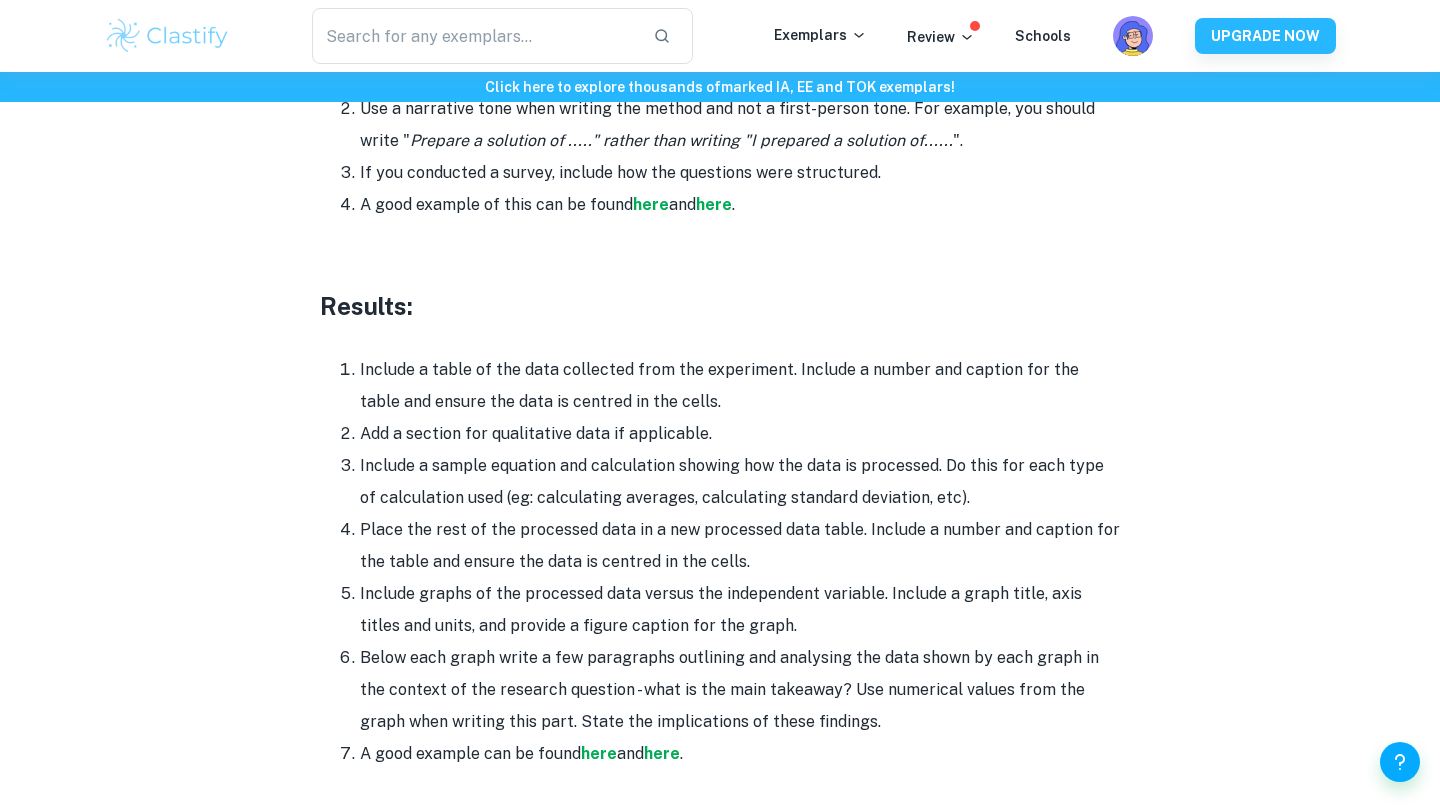 scroll, scrollTop: 4449, scrollLeft: 0, axis: vertical 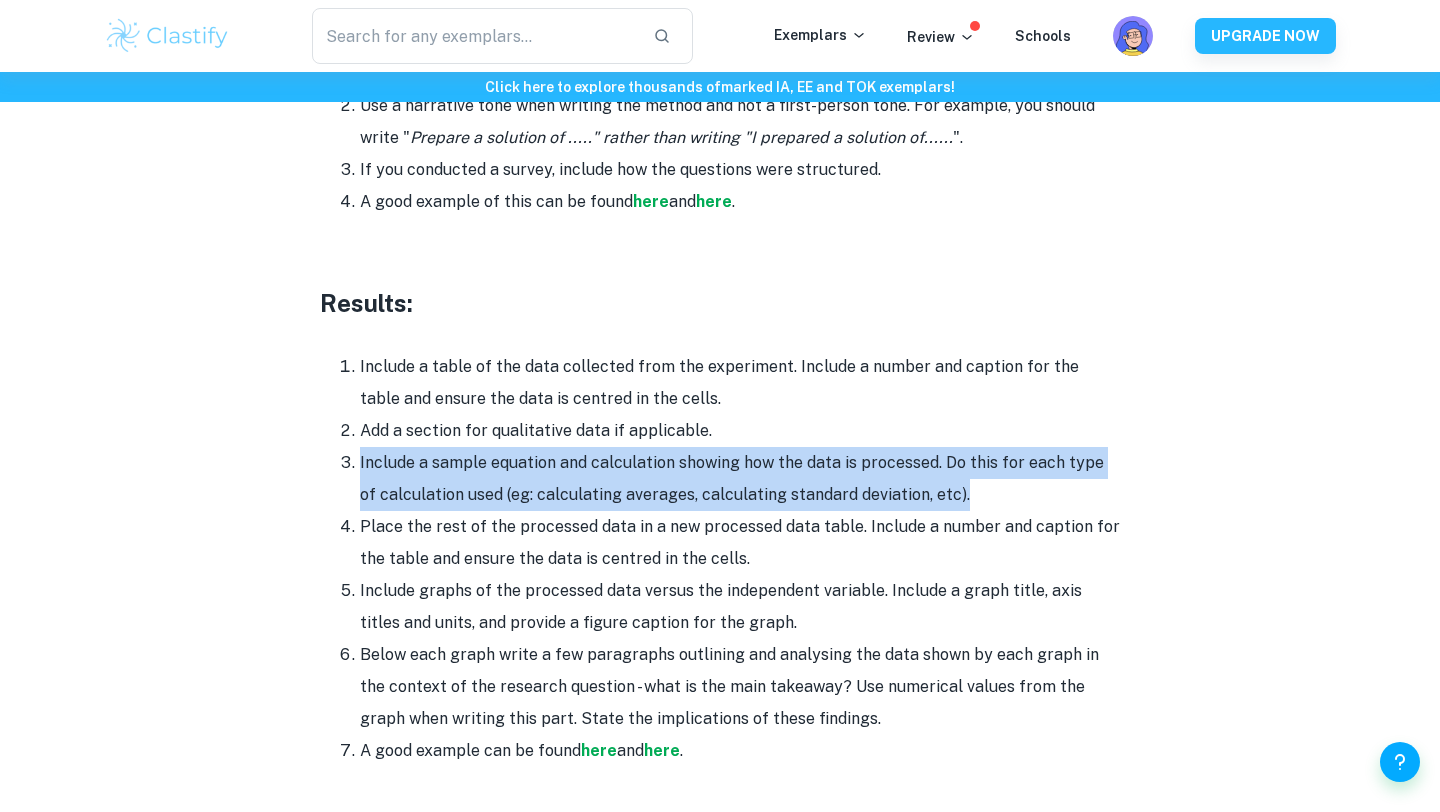 drag, startPoint x: 357, startPoint y: 423, endPoint x: 1010, endPoint y: 447, distance: 653.4409 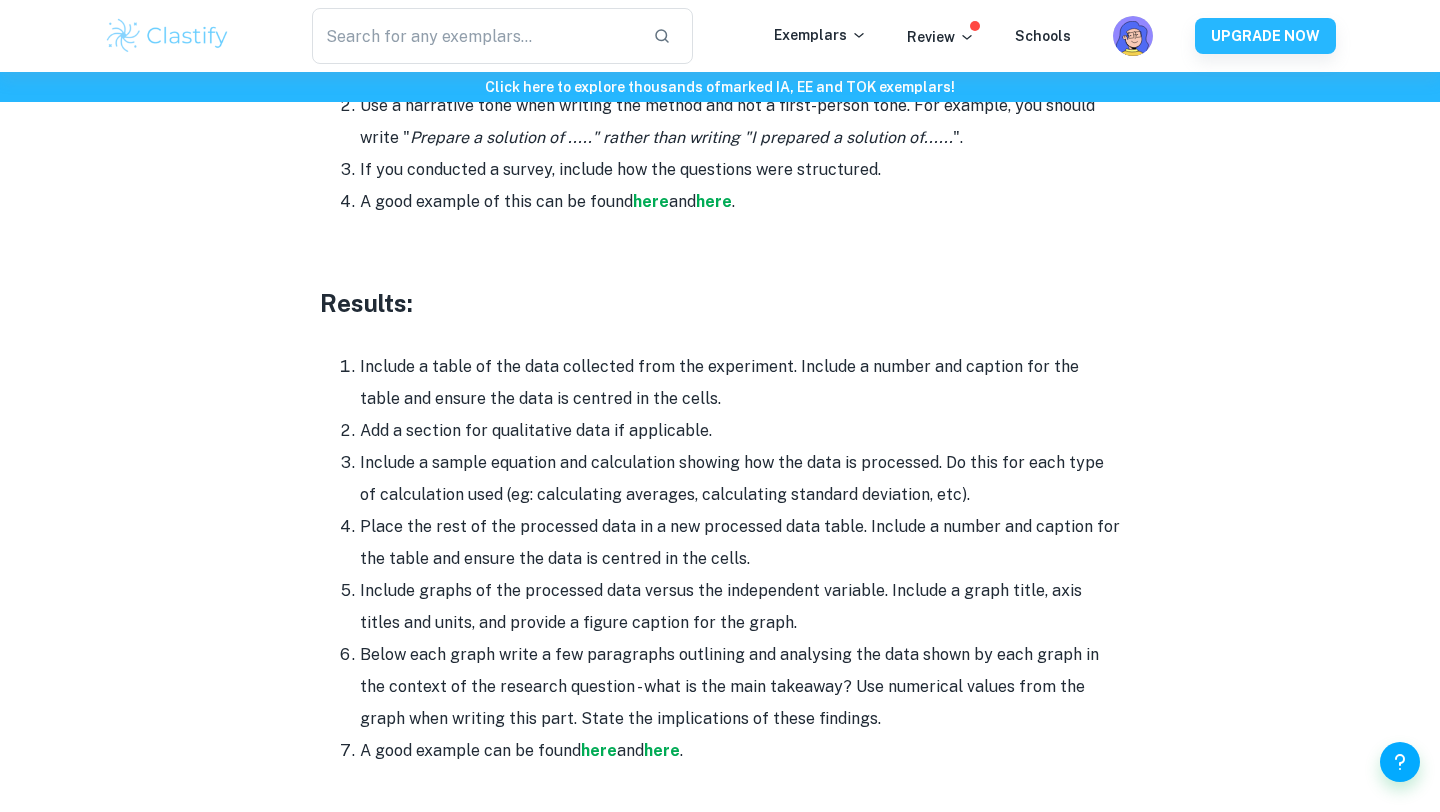 click on "Include a sample equation and calculation showing how the data is processed. Do this for each type of calculation used (eg: calculating averages, calculating standard deviation, etc)." at bounding box center [740, 479] 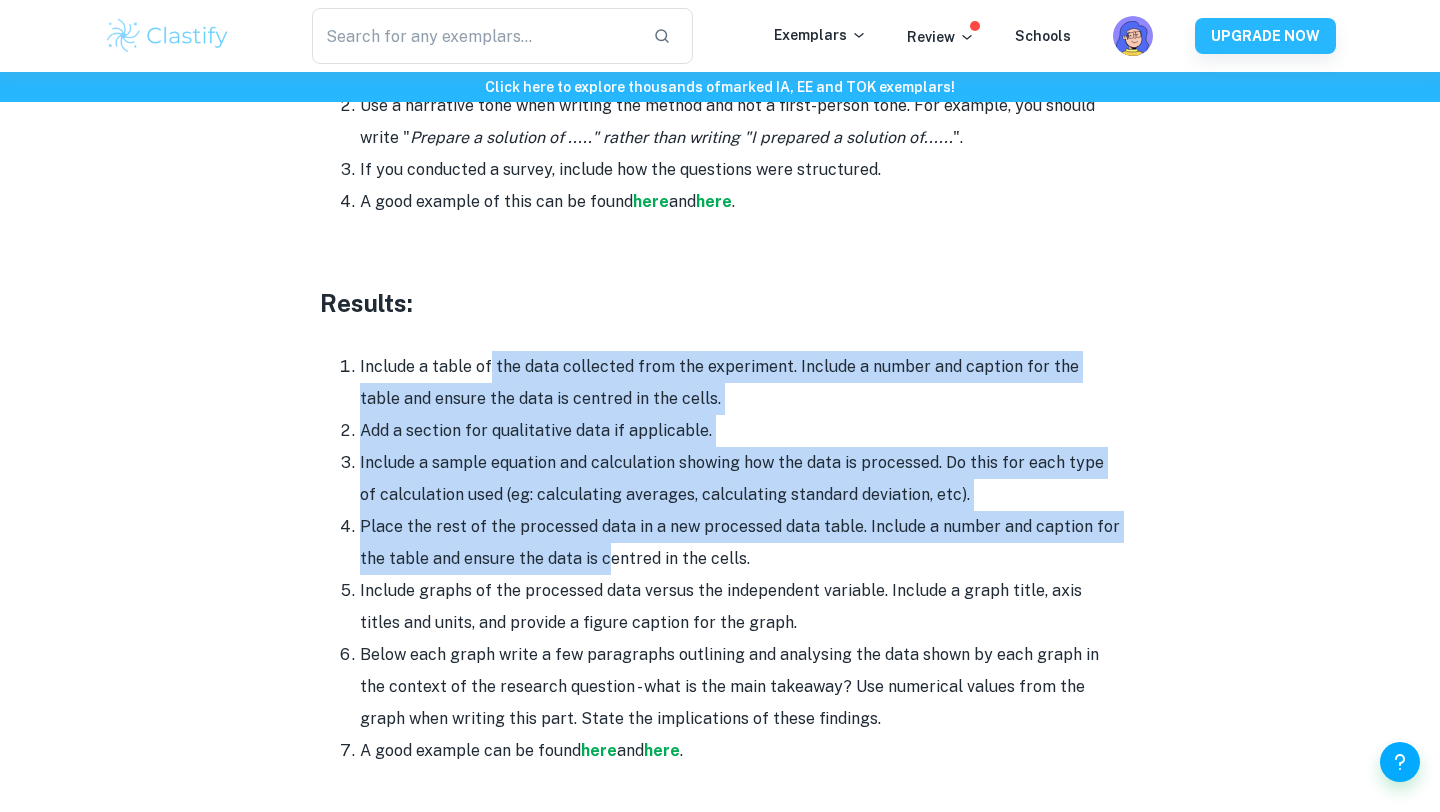 drag, startPoint x: 485, startPoint y: 321, endPoint x: 609, endPoint y: 548, distance: 258.66 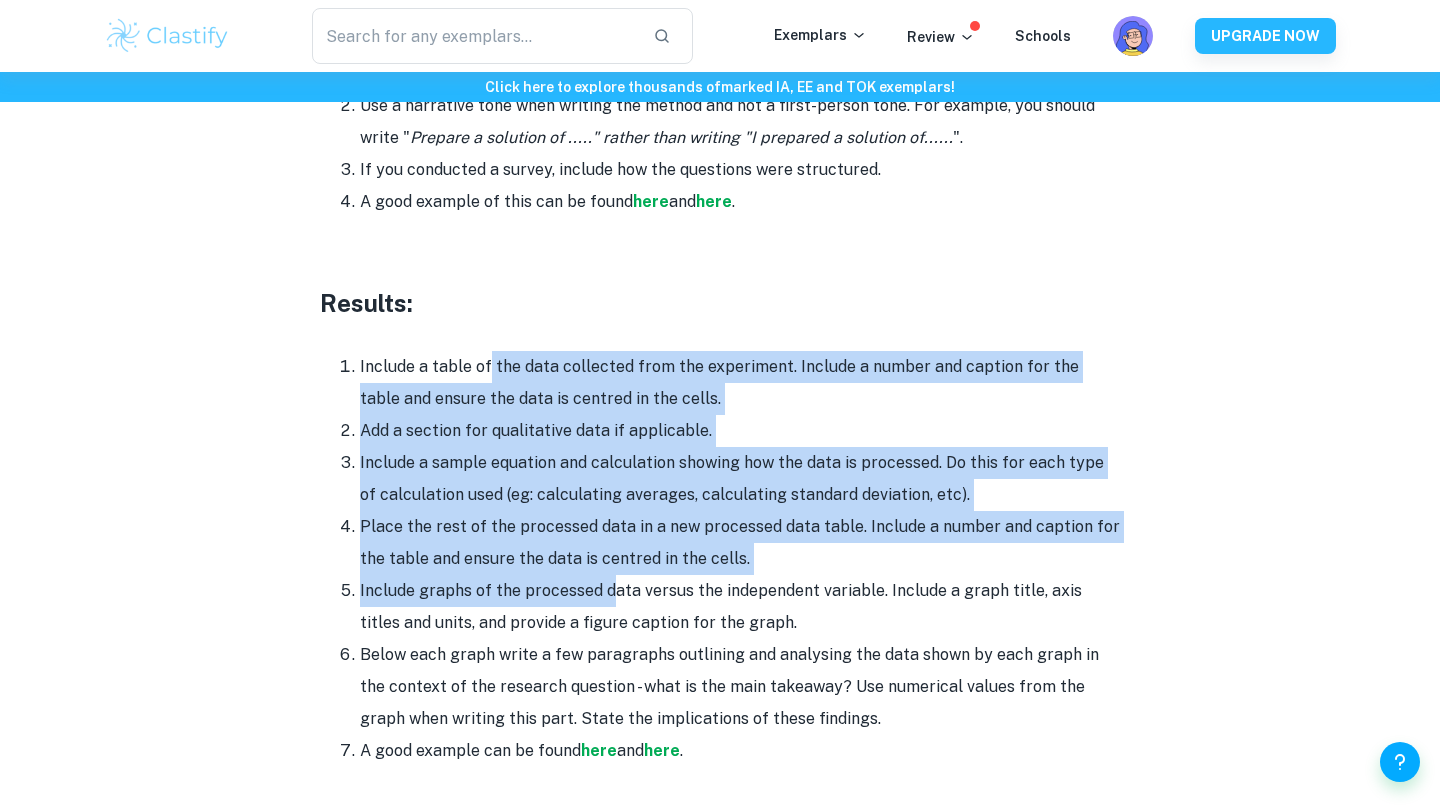 click on "Include graphs of the processed data versus the independent variable. Include a graph title, axis titles and units, and provide a figure caption for the graph." at bounding box center (740, 607) 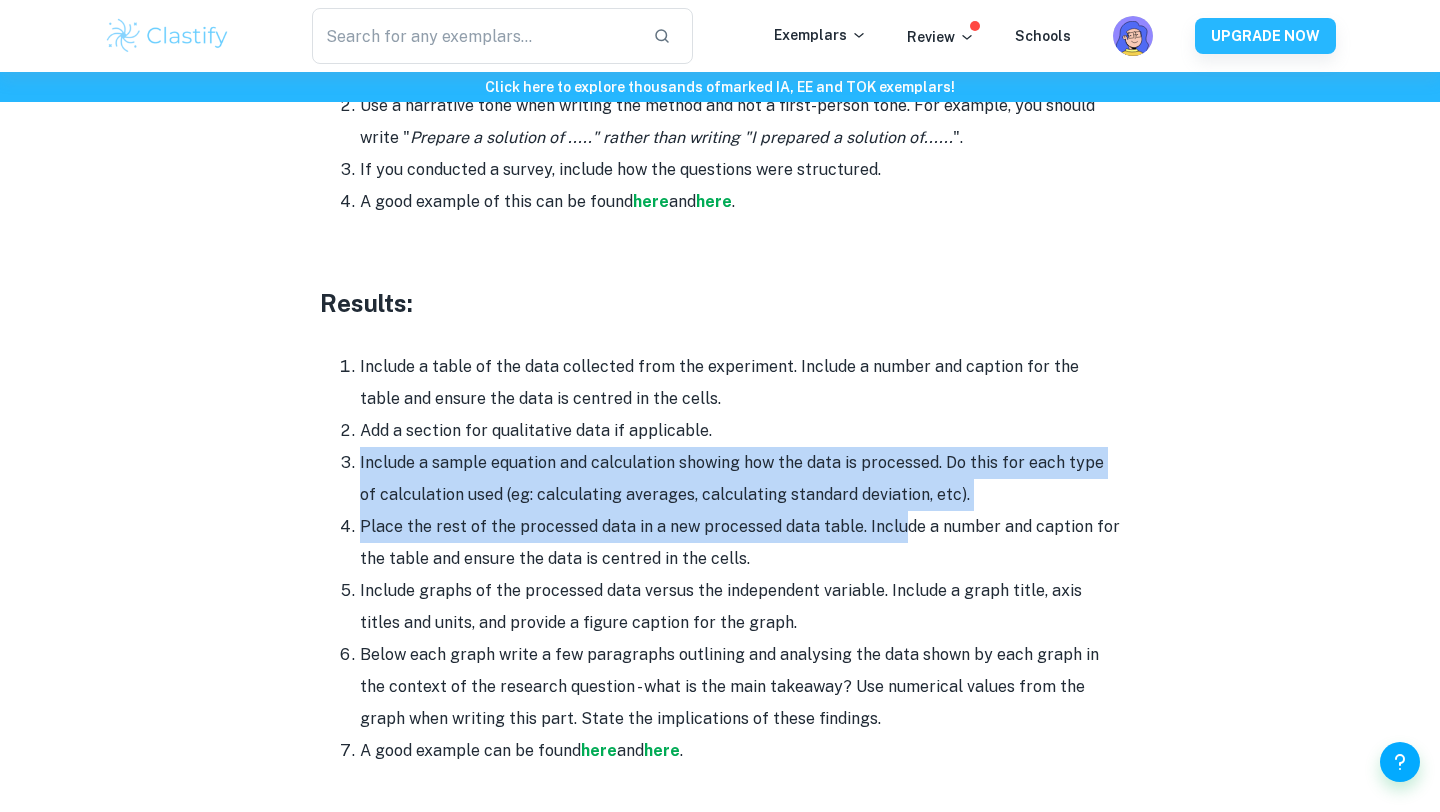 drag, startPoint x: 352, startPoint y: 422, endPoint x: 930, endPoint y: 491, distance: 582.10394 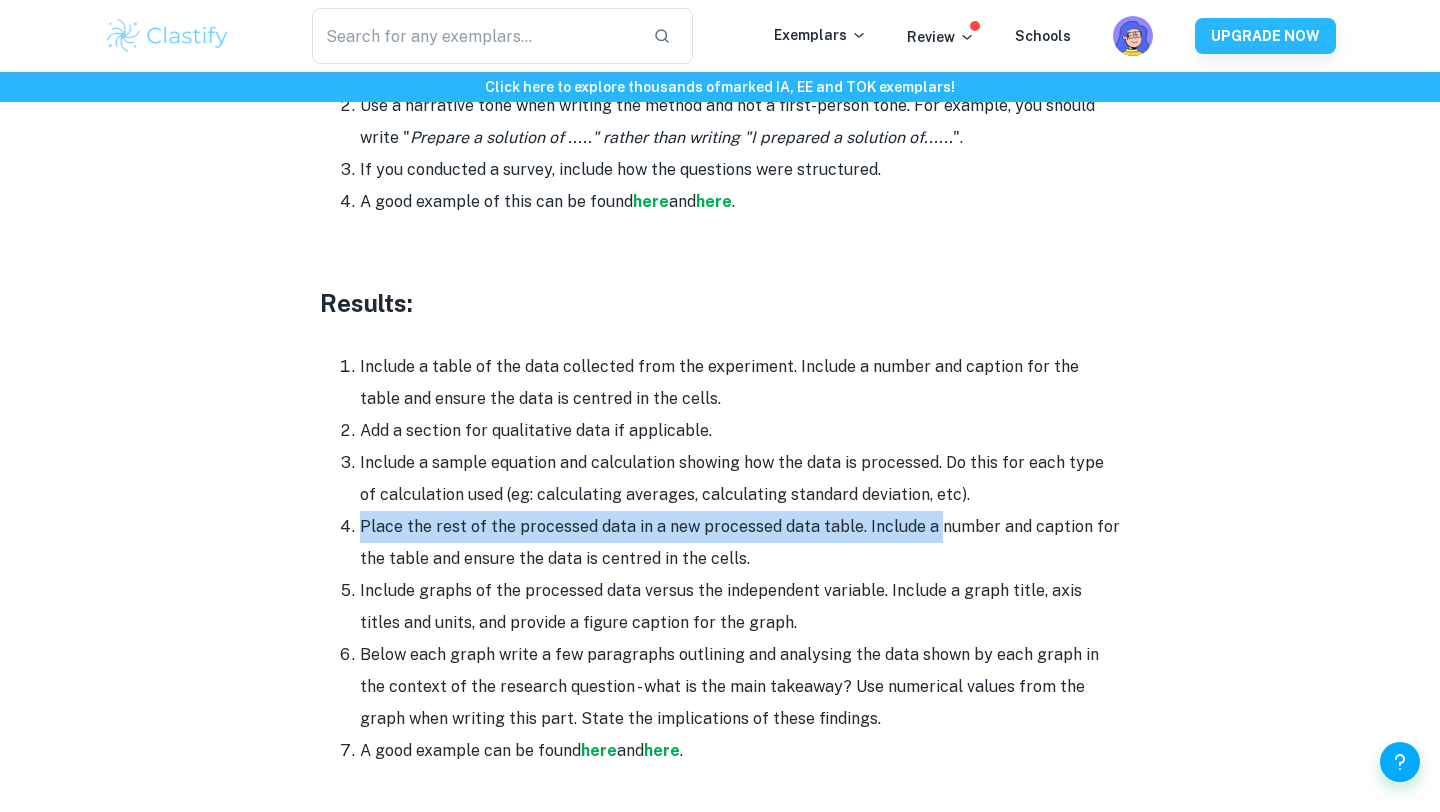 drag, startPoint x: 930, startPoint y: 491, endPoint x: 962, endPoint y: 457, distance: 46.69047 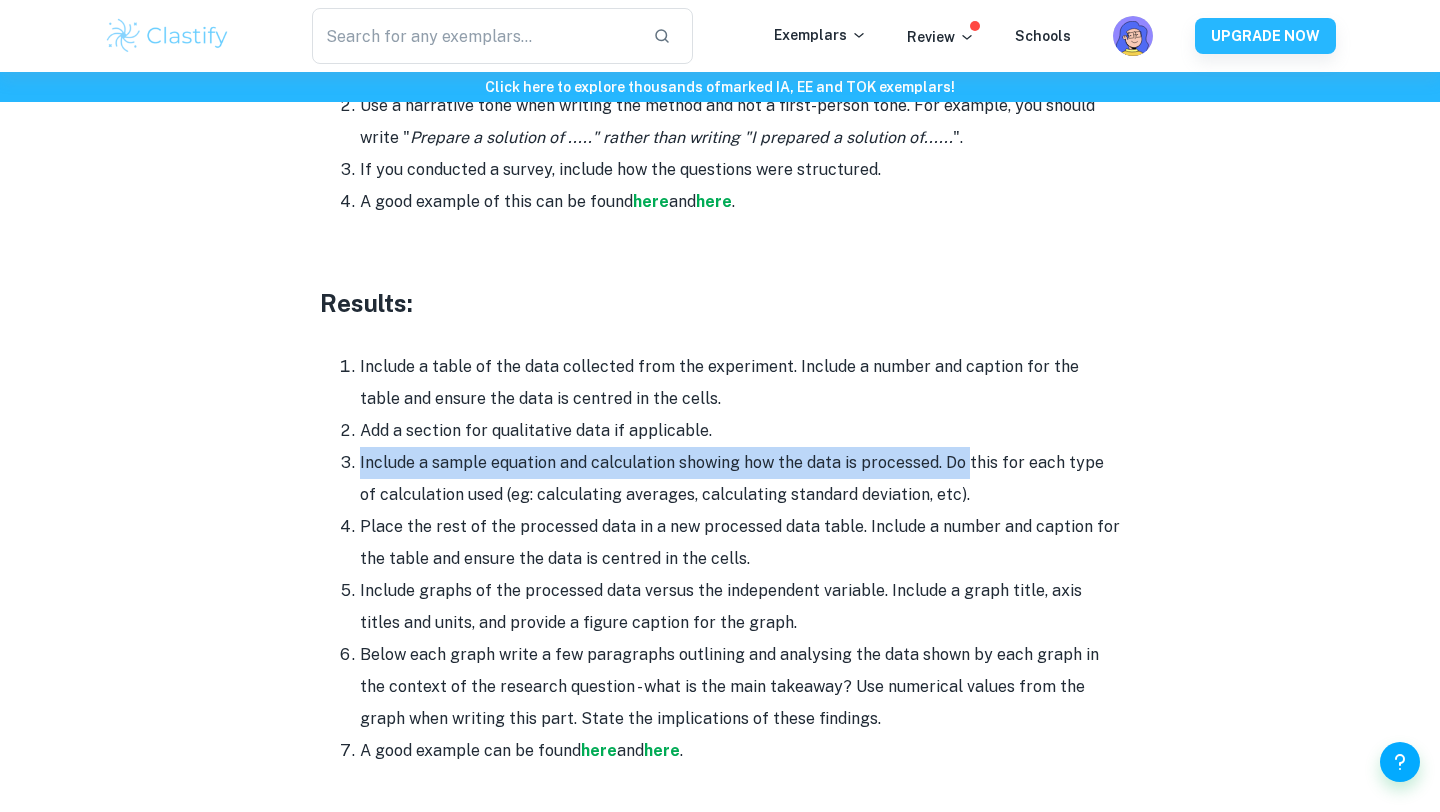 drag, startPoint x: 966, startPoint y: 447, endPoint x: 958, endPoint y: 412, distance: 35.902645 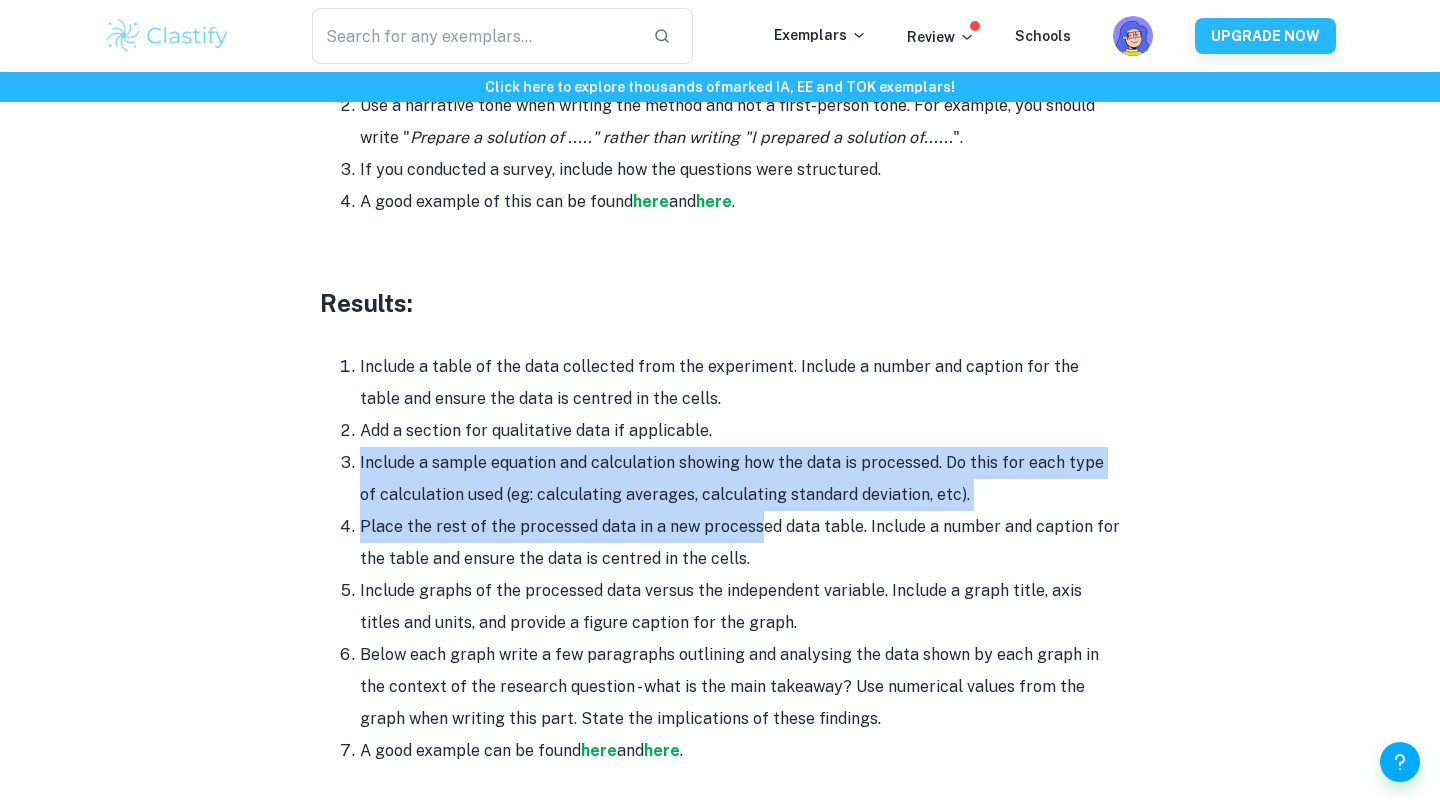 drag, startPoint x: 361, startPoint y: 433, endPoint x: 760, endPoint y: 498, distance: 404.25983 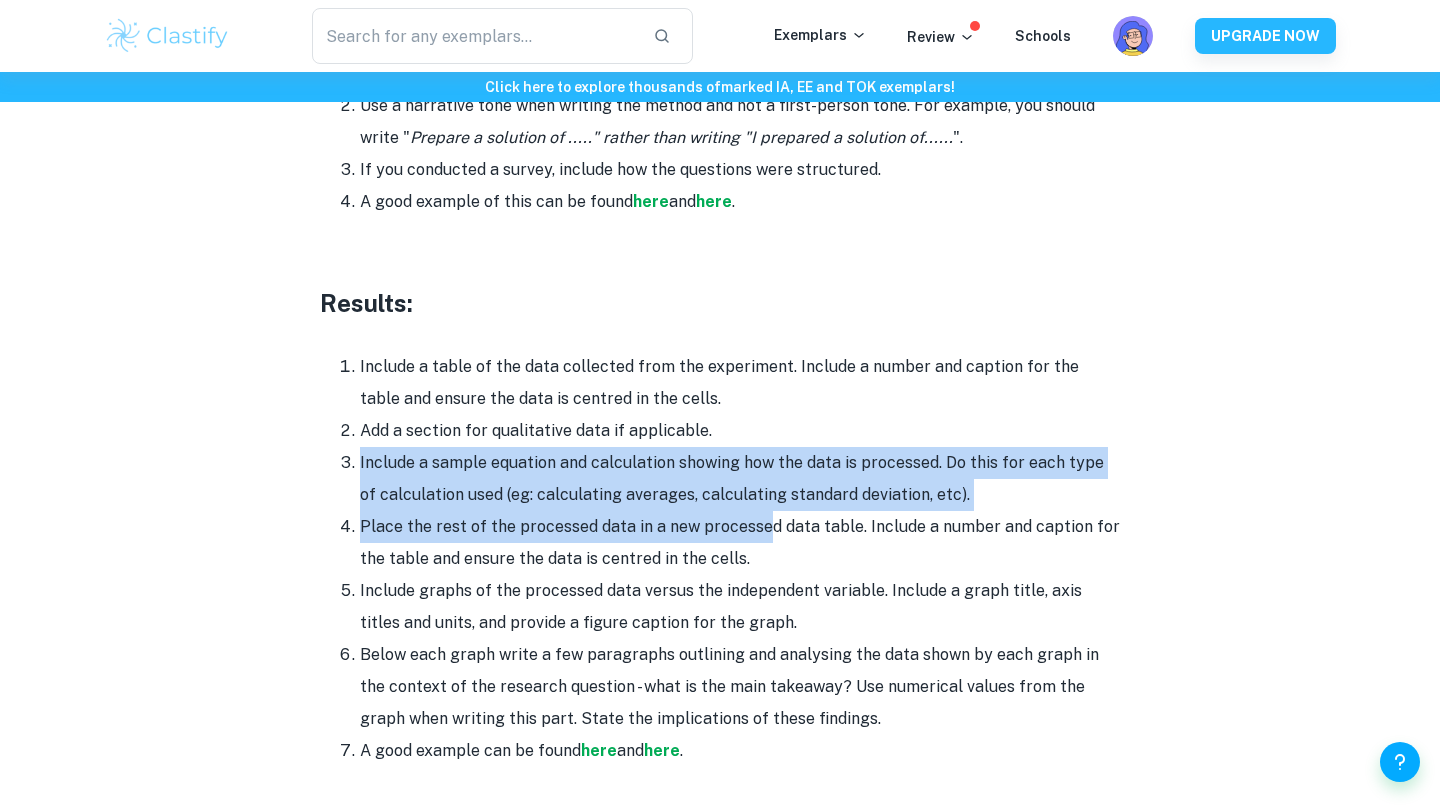 click on "Place the rest of the processed data in a new processed data table. Include a number and caption for the table and ensure the data is centred in the cells." at bounding box center [740, 543] 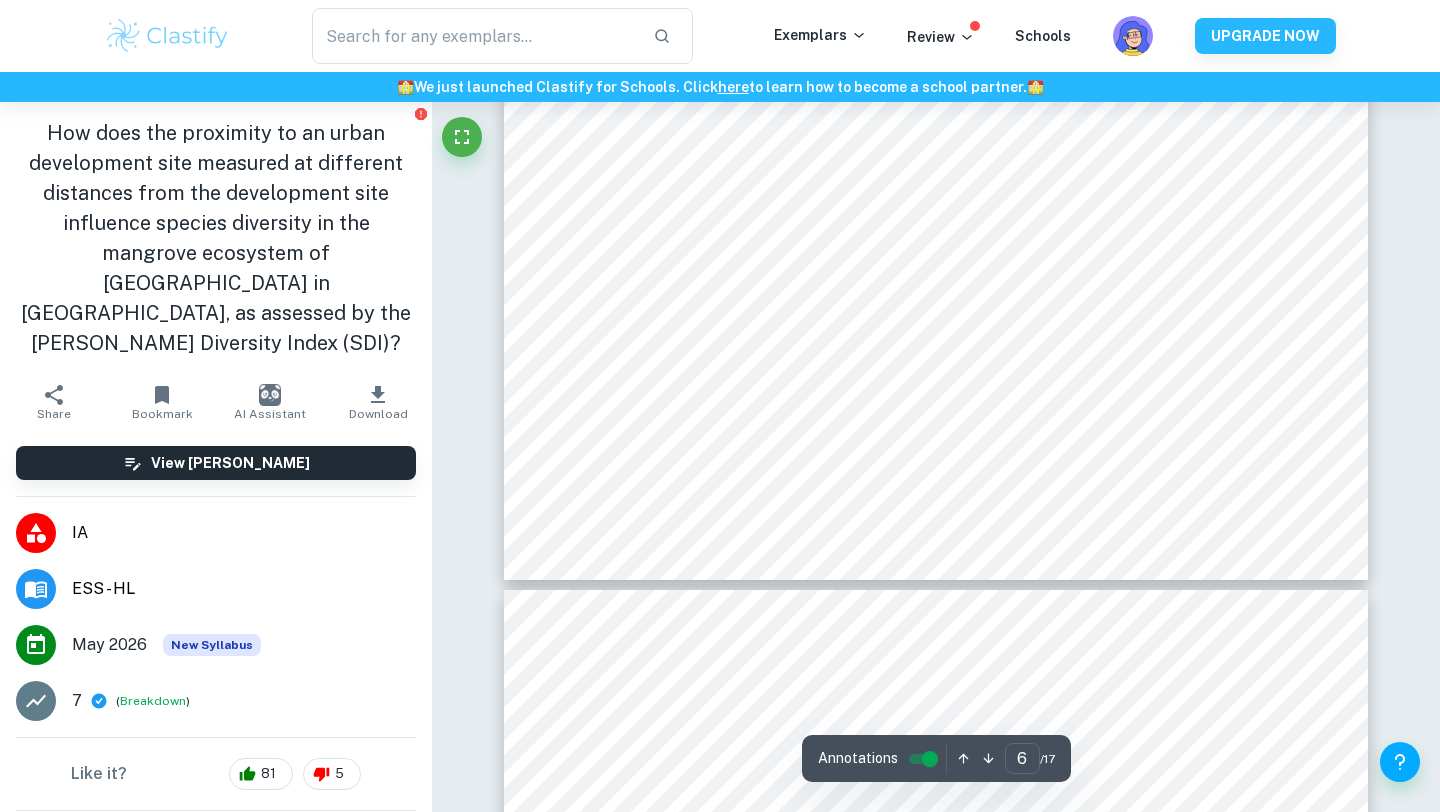 scroll, scrollTop: 6581, scrollLeft: 0, axis: vertical 